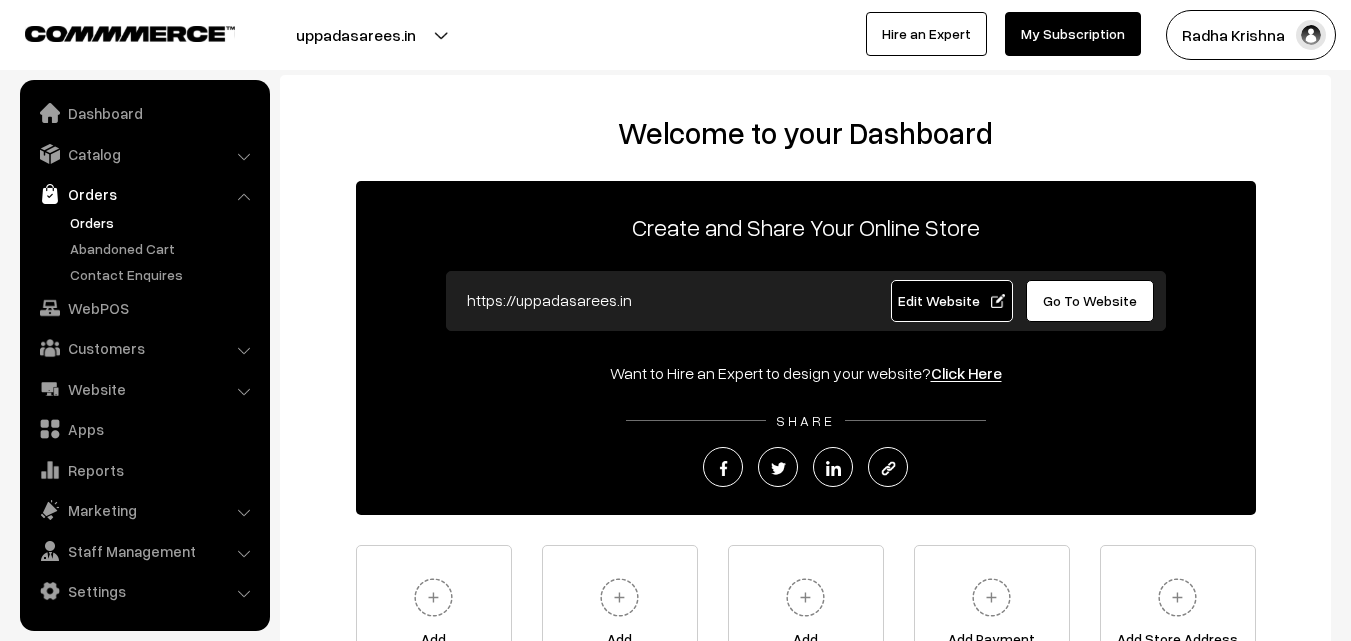 scroll, scrollTop: 0, scrollLeft: 0, axis: both 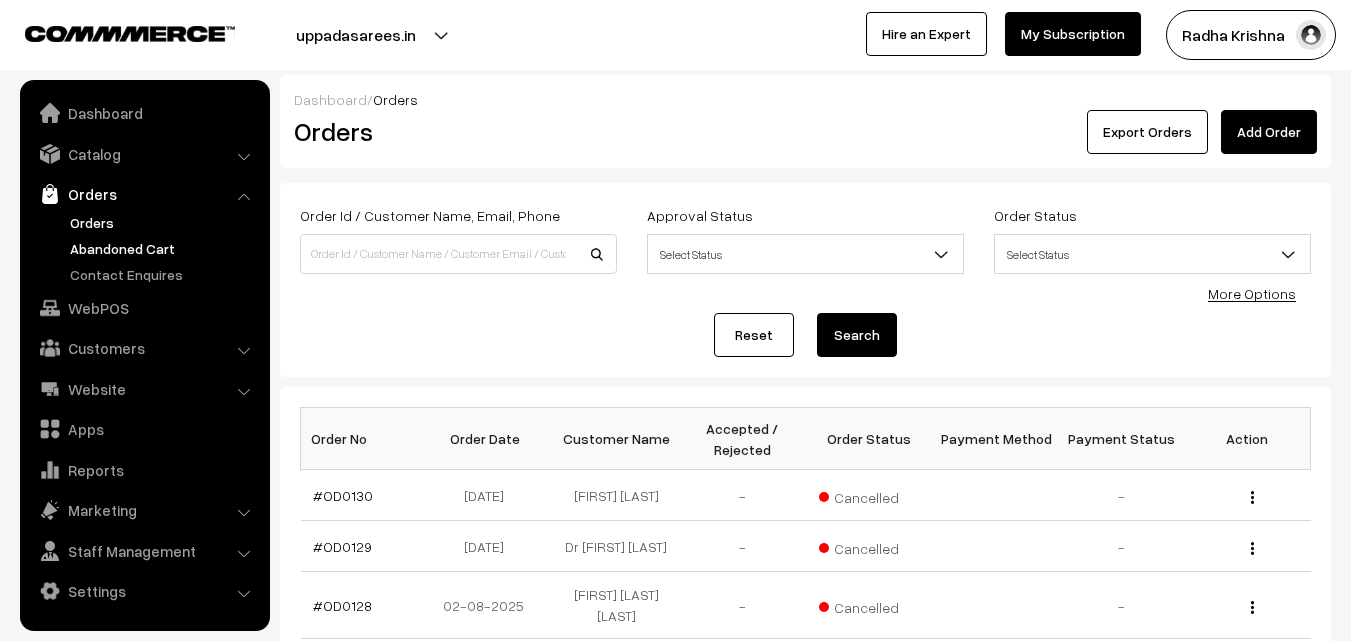 click on "Abandoned Cart" at bounding box center (164, 248) 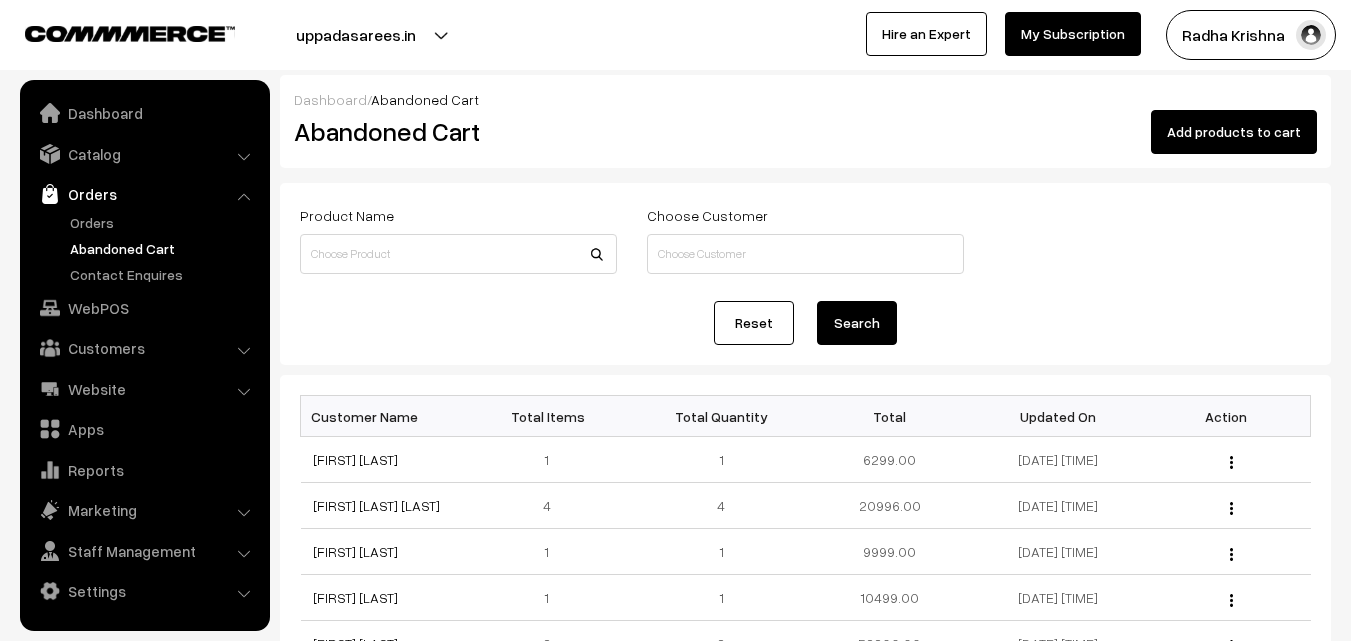 scroll, scrollTop: 0, scrollLeft: 0, axis: both 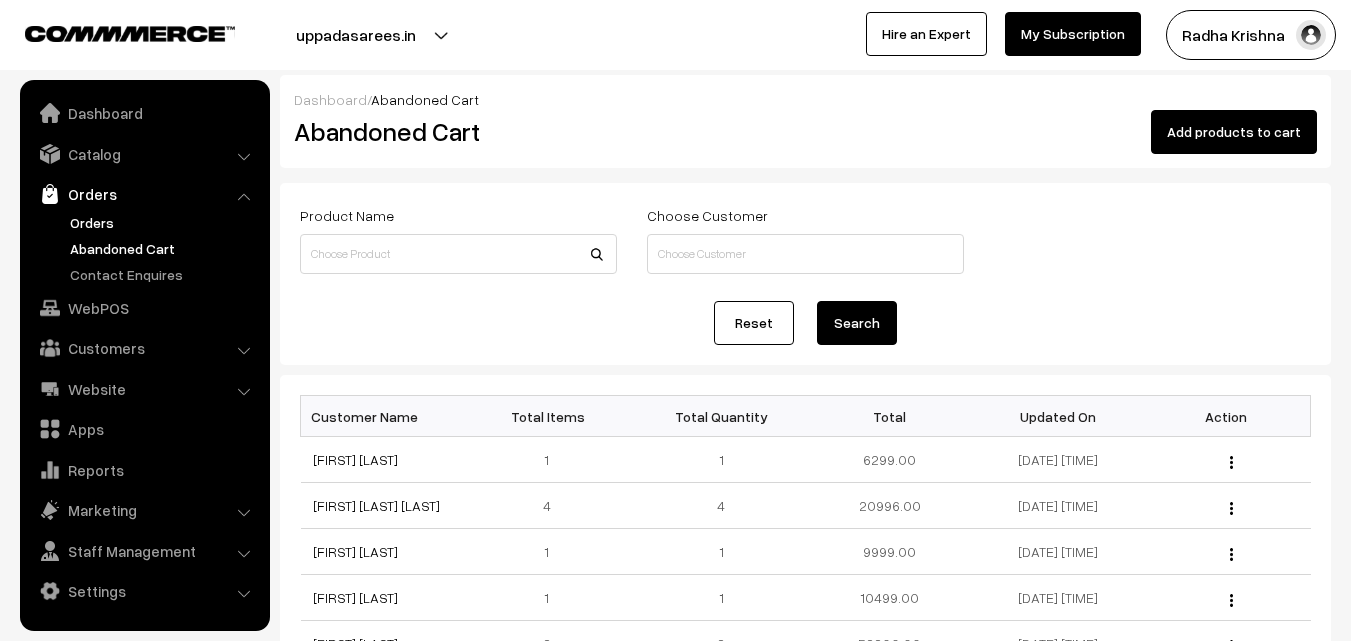 click on "Orders" at bounding box center (164, 222) 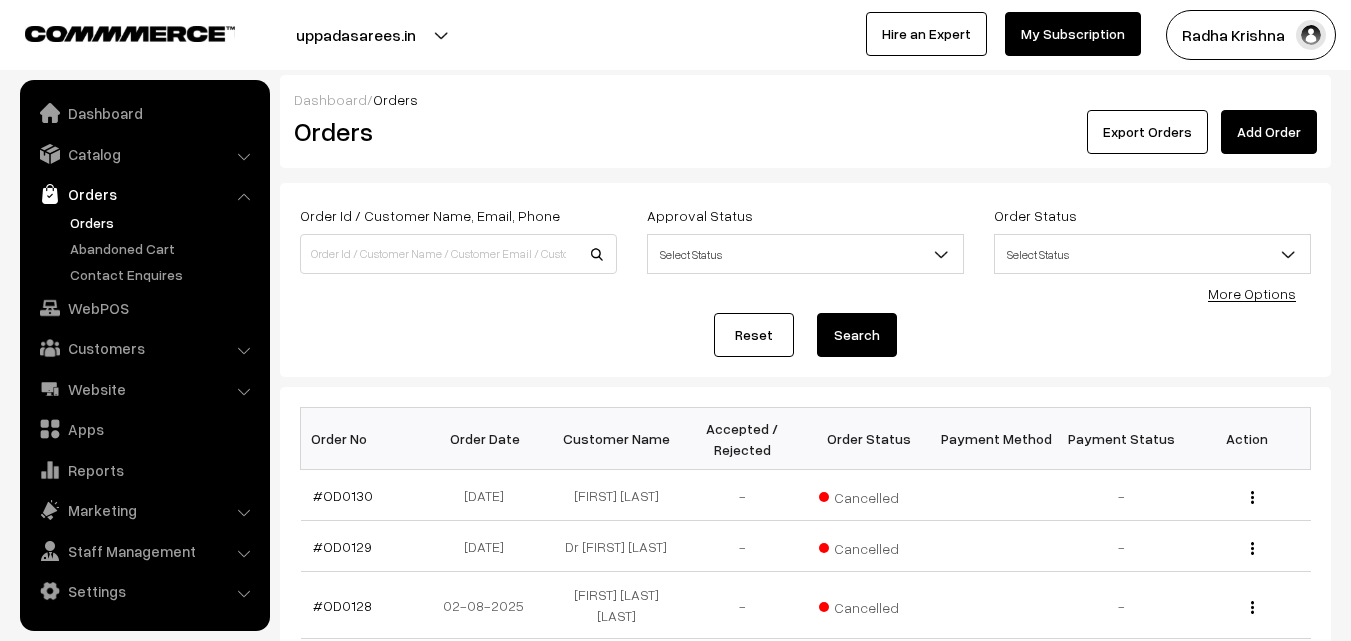 scroll, scrollTop: 0, scrollLeft: 0, axis: both 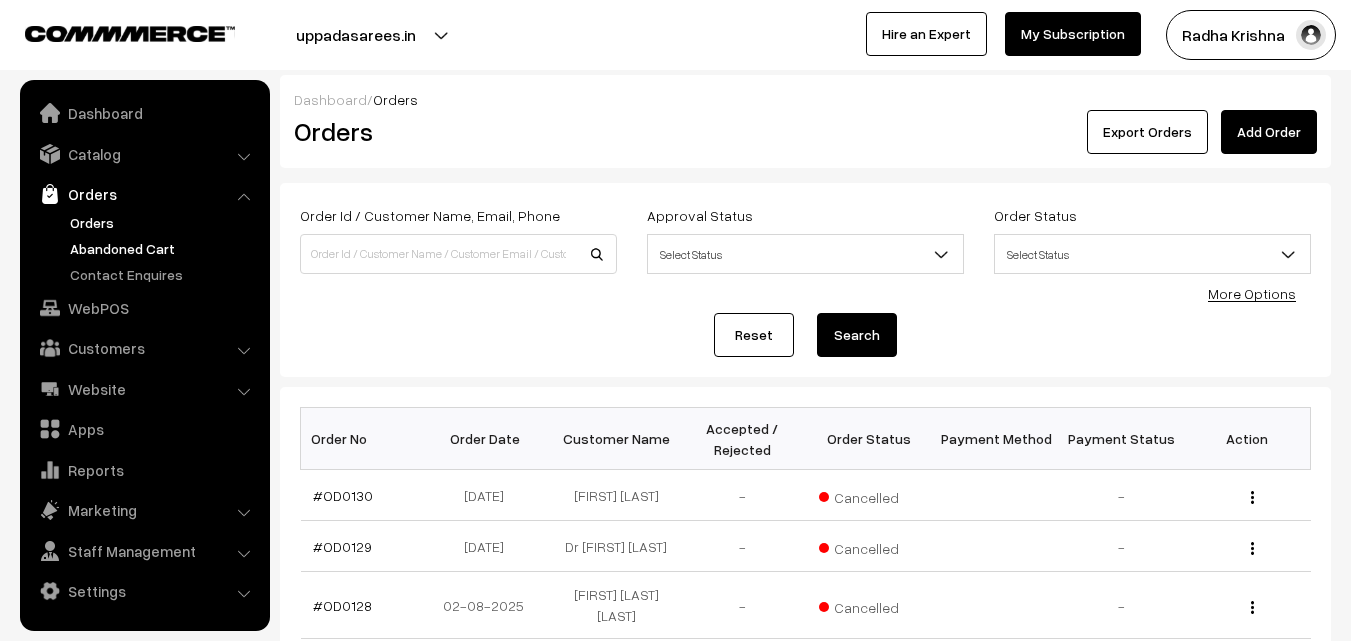 click on "Abandoned Cart" at bounding box center (164, 248) 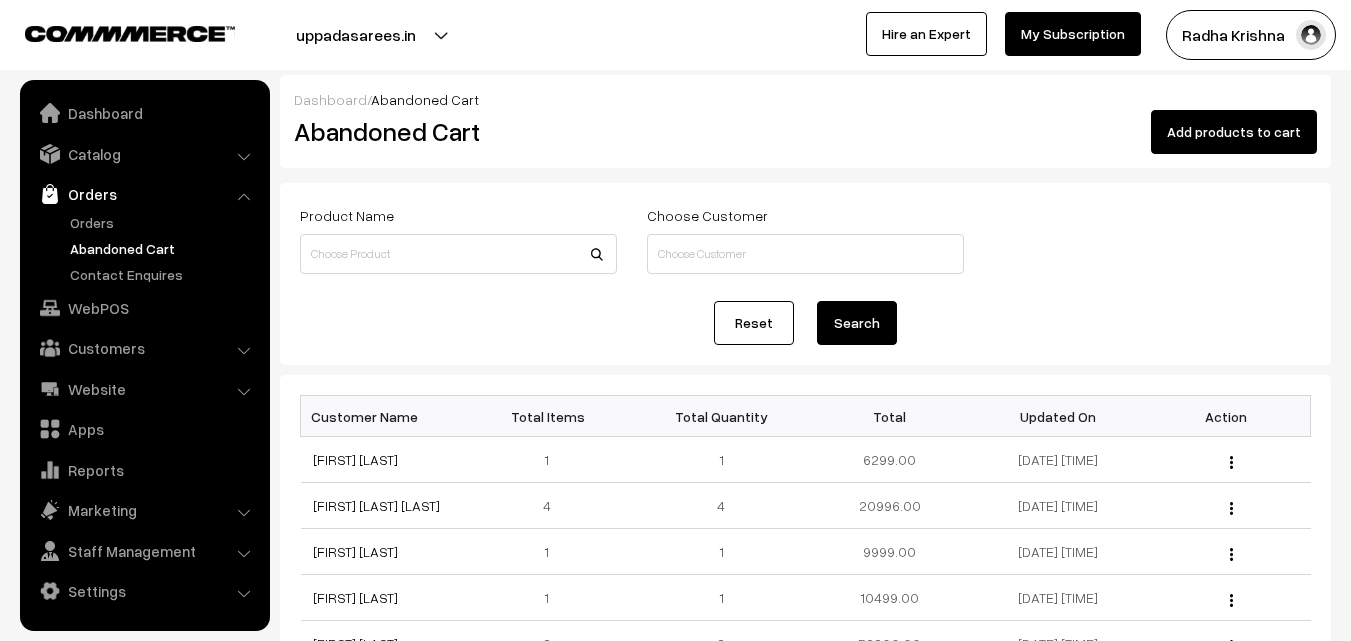 scroll, scrollTop: 0, scrollLeft: 0, axis: both 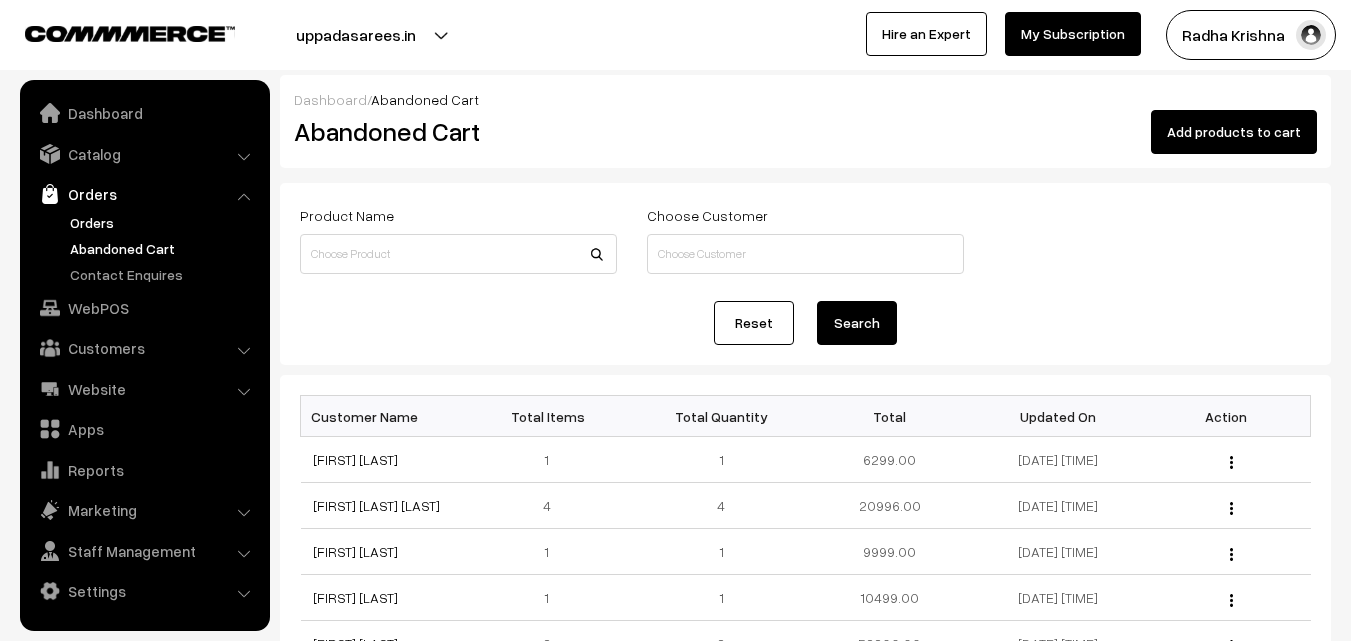 click on "Orders" at bounding box center (164, 222) 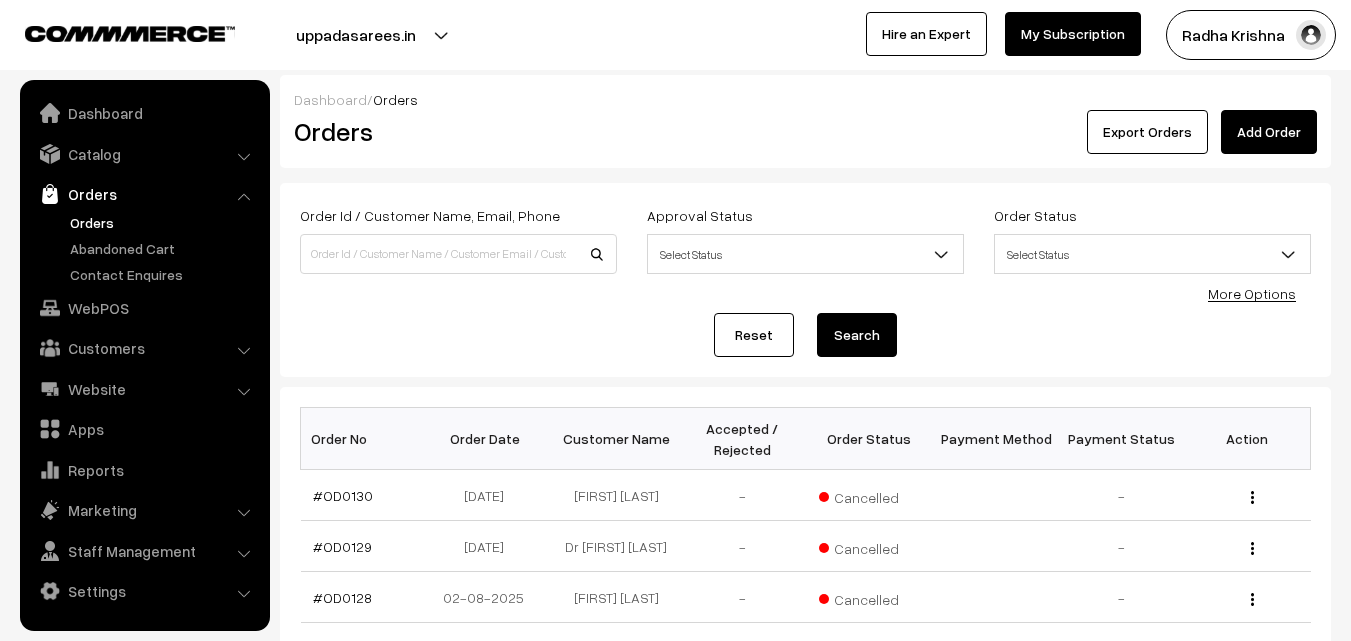 scroll, scrollTop: 0, scrollLeft: 0, axis: both 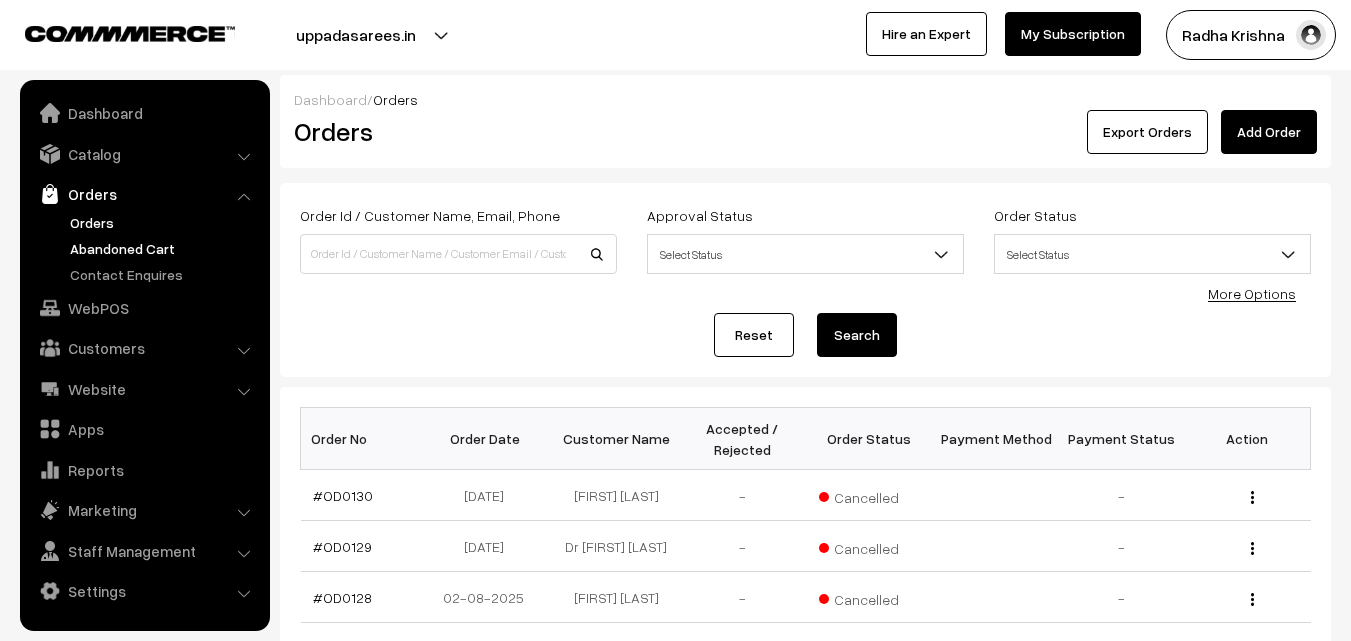 click on "Abandoned Cart" at bounding box center [164, 248] 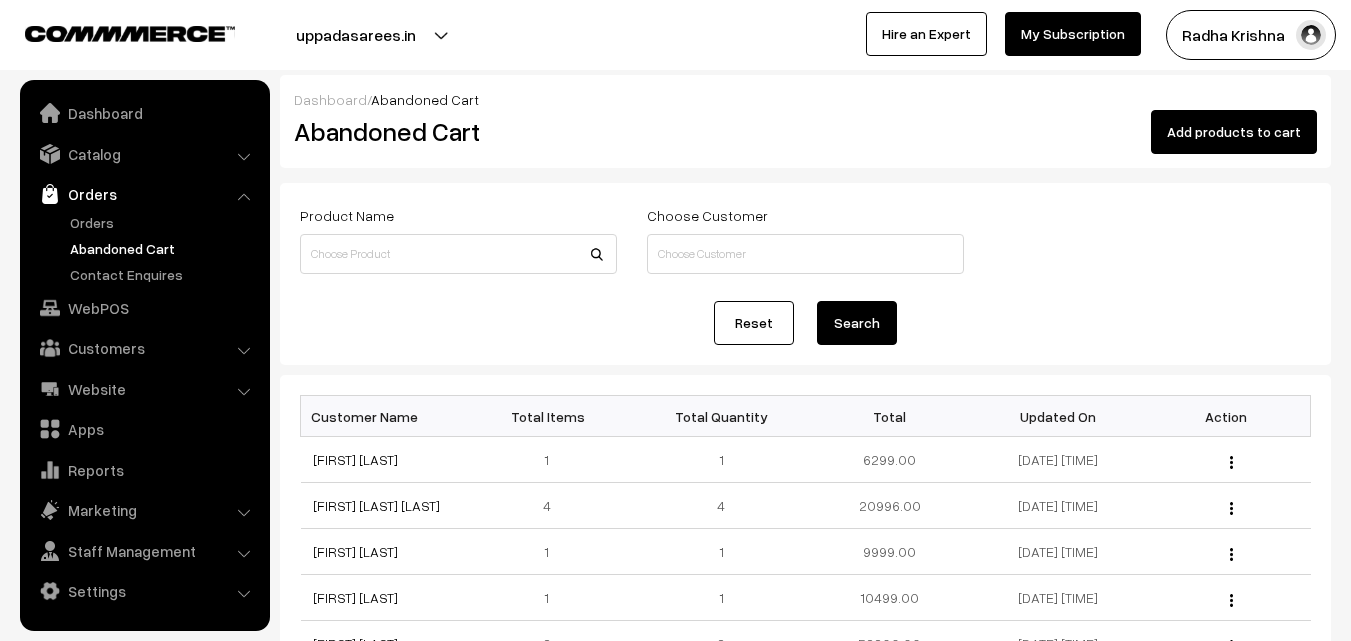 scroll, scrollTop: 0, scrollLeft: 0, axis: both 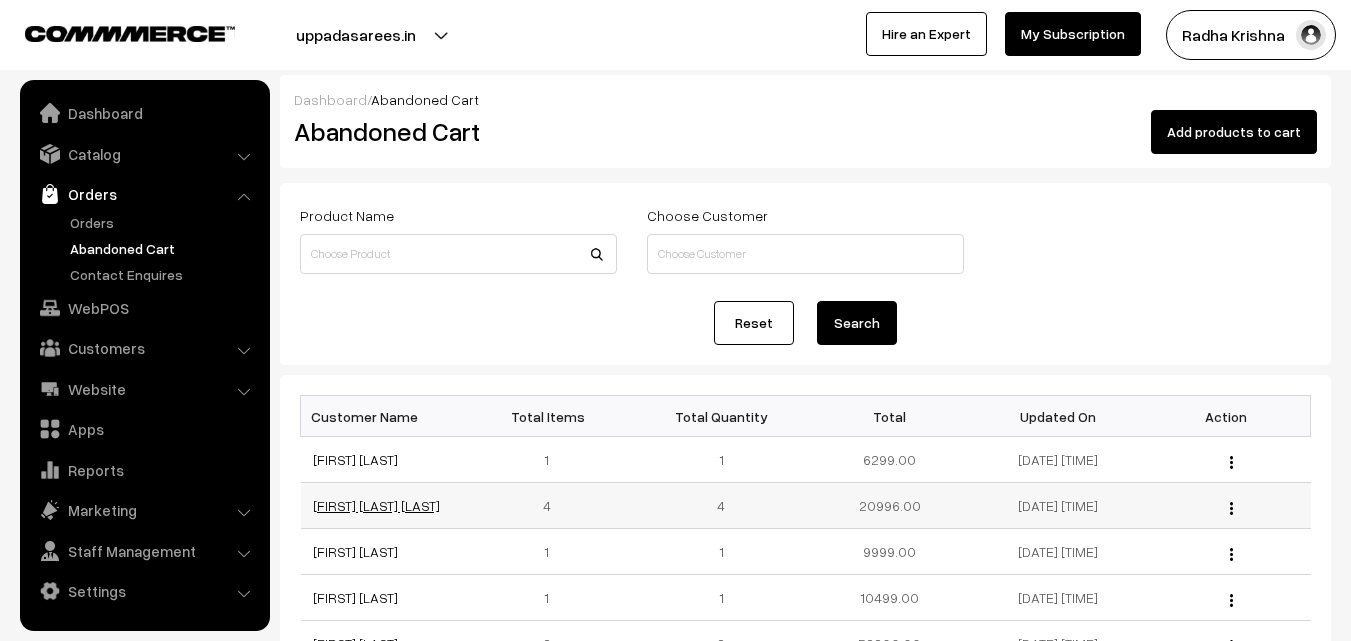 click on "[LAST] [FIRST] [LAST]" at bounding box center [376, 505] 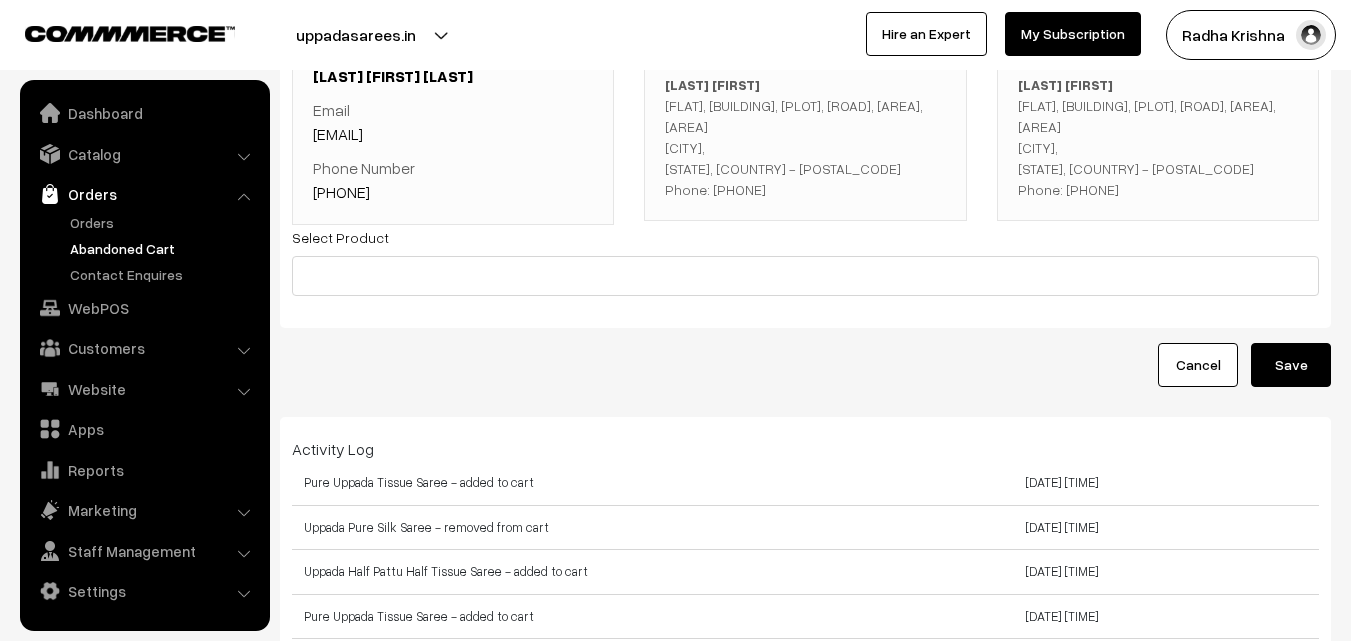 scroll, scrollTop: 200, scrollLeft: 0, axis: vertical 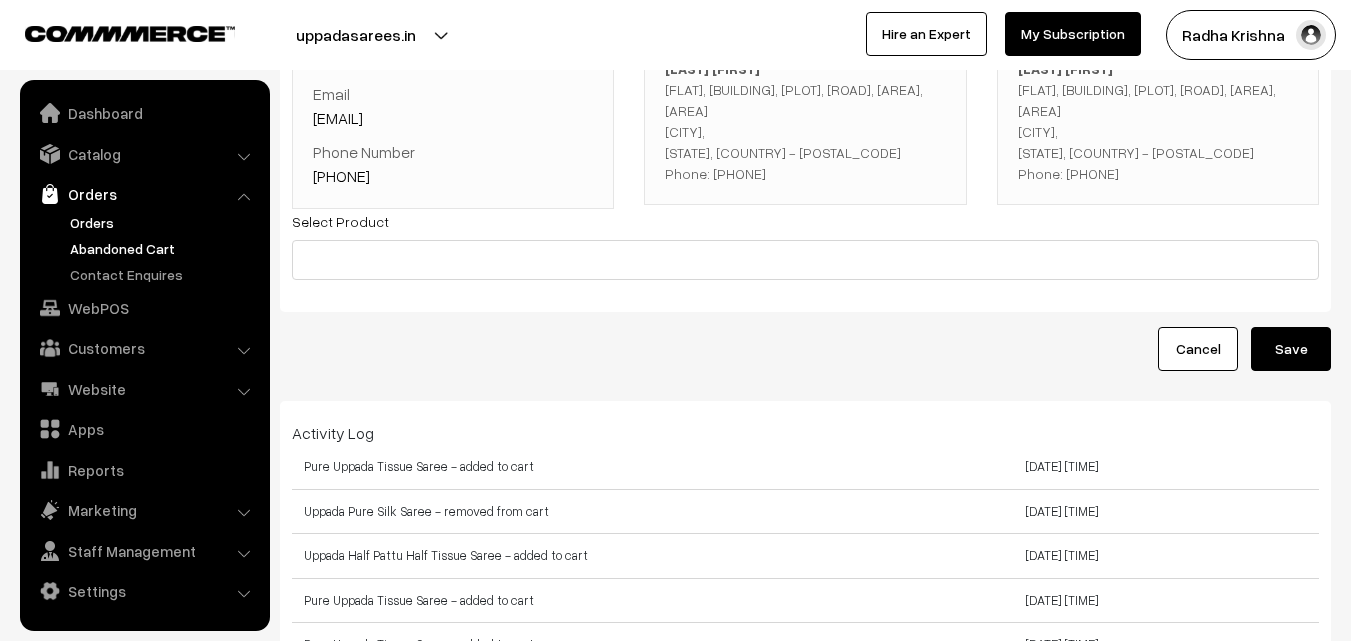 click on "Orders" at bounding box center (164, 222) 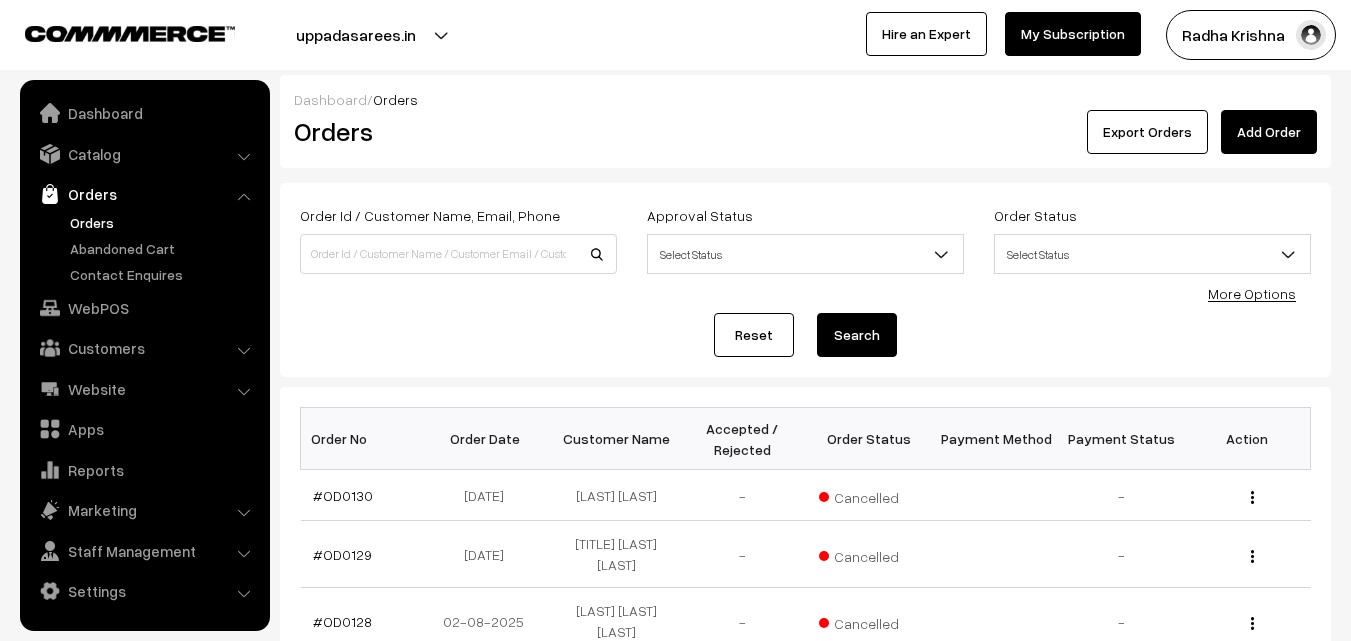 scroll, scrollTop: 0, scrollLeft: 0, axis: both 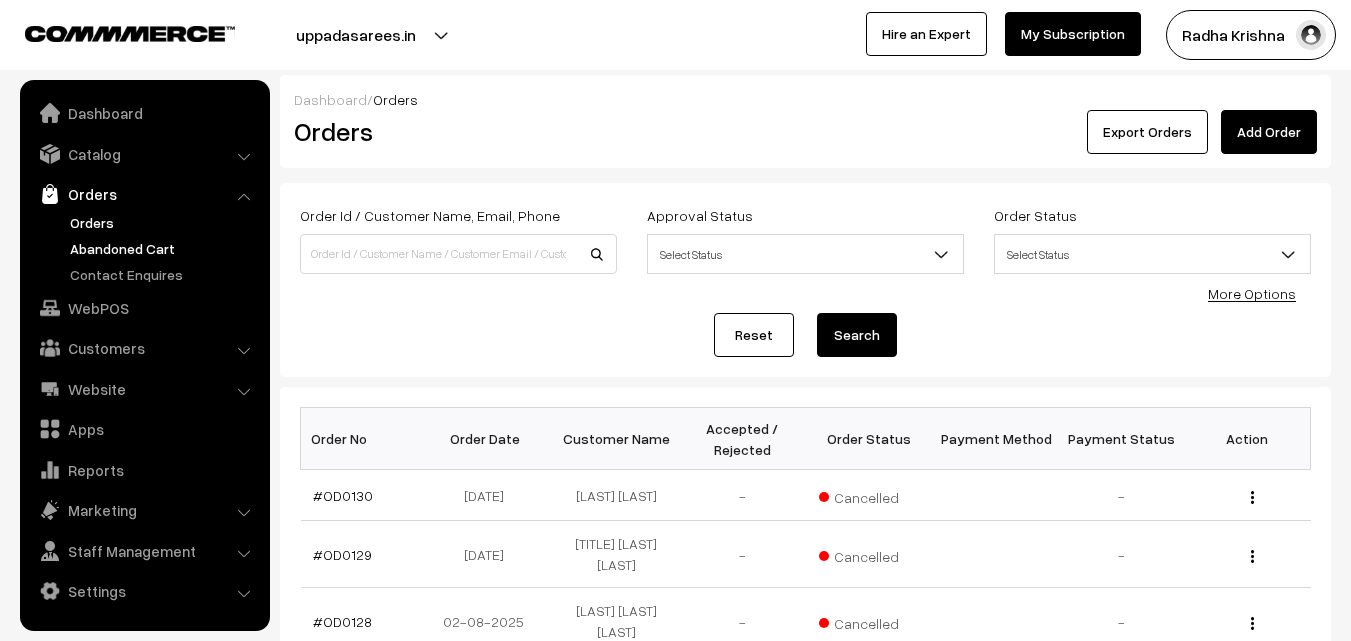 click on "Abandoned Cart" at bounding box center [164, 248] 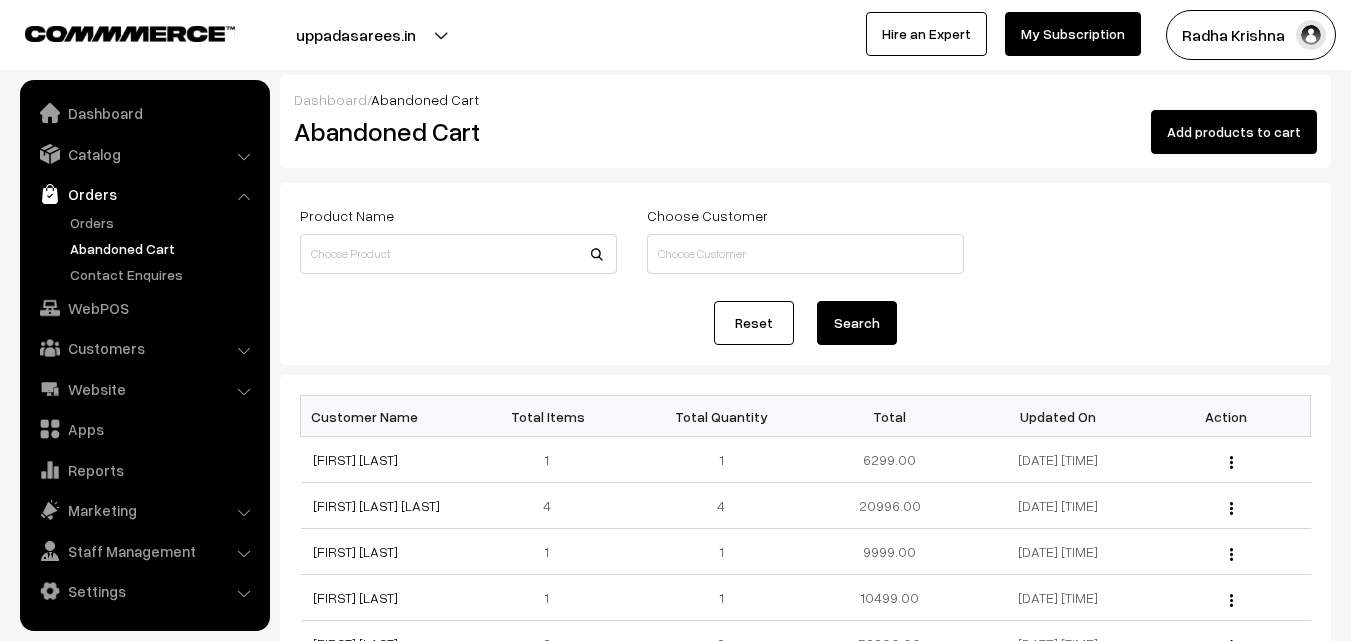 scroll, scrollTop: 0, scrollLeft: 0, axis: both 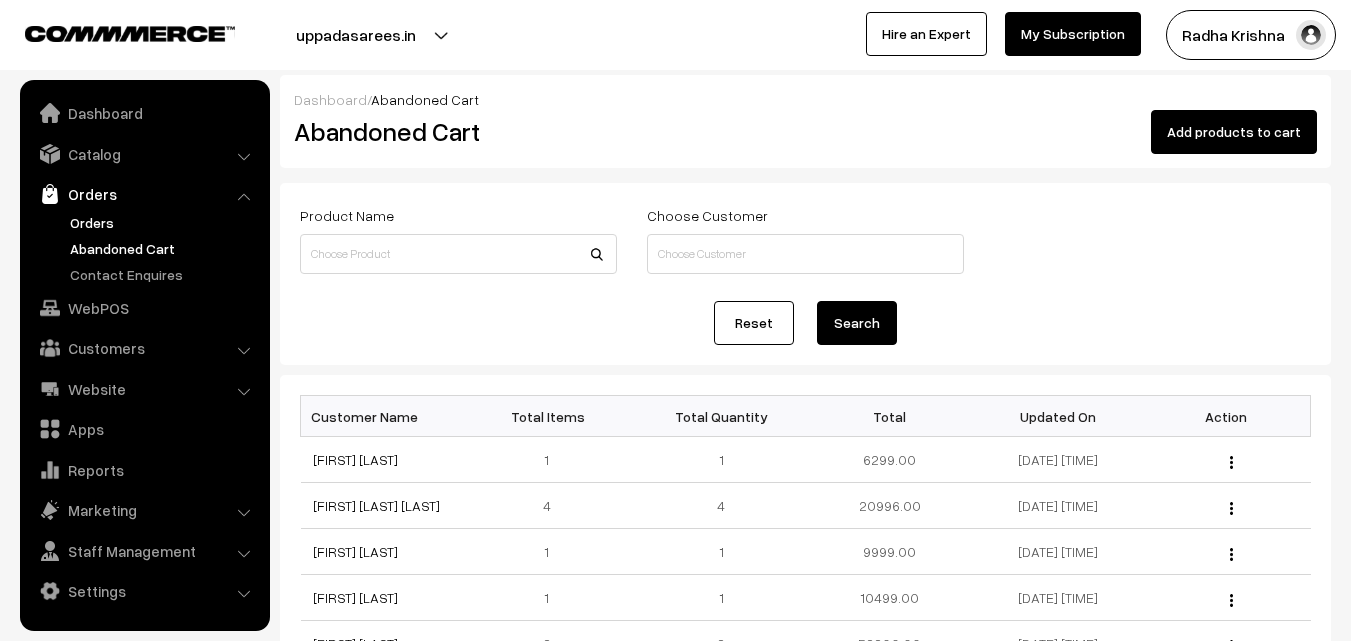 click on "Orders" at bounding box center [164, 222] 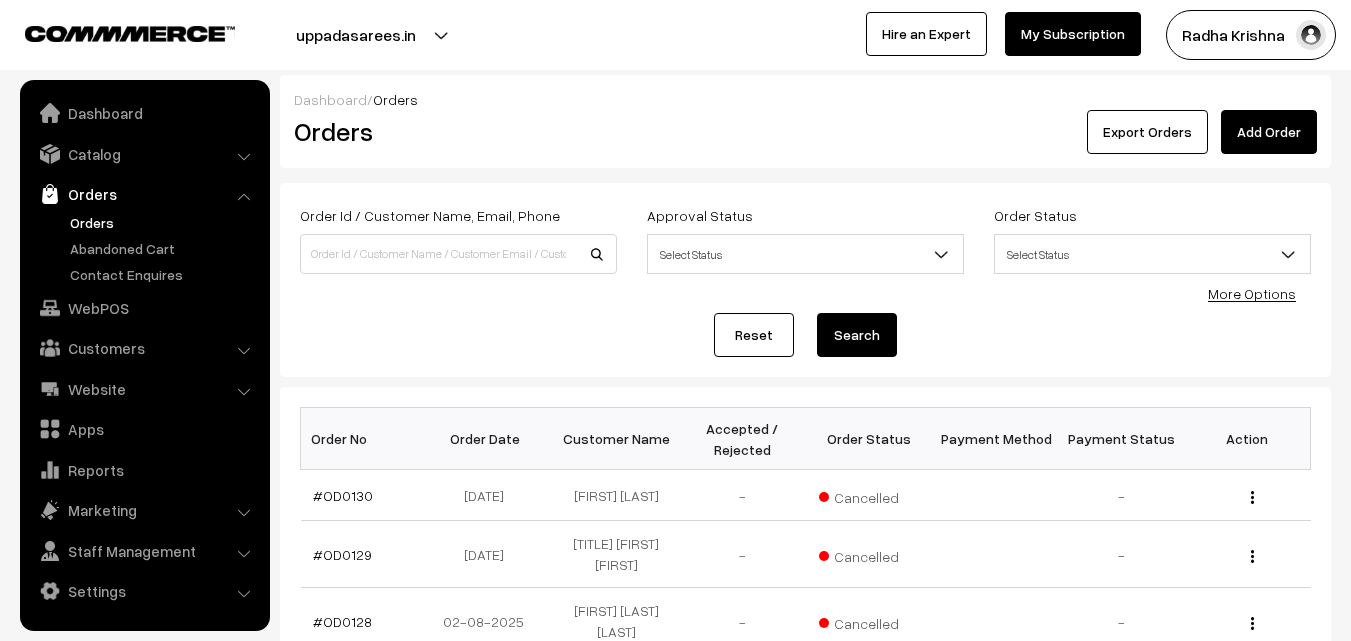 scroll, scrollTop: 0, scrollLeft: 0, axis: both 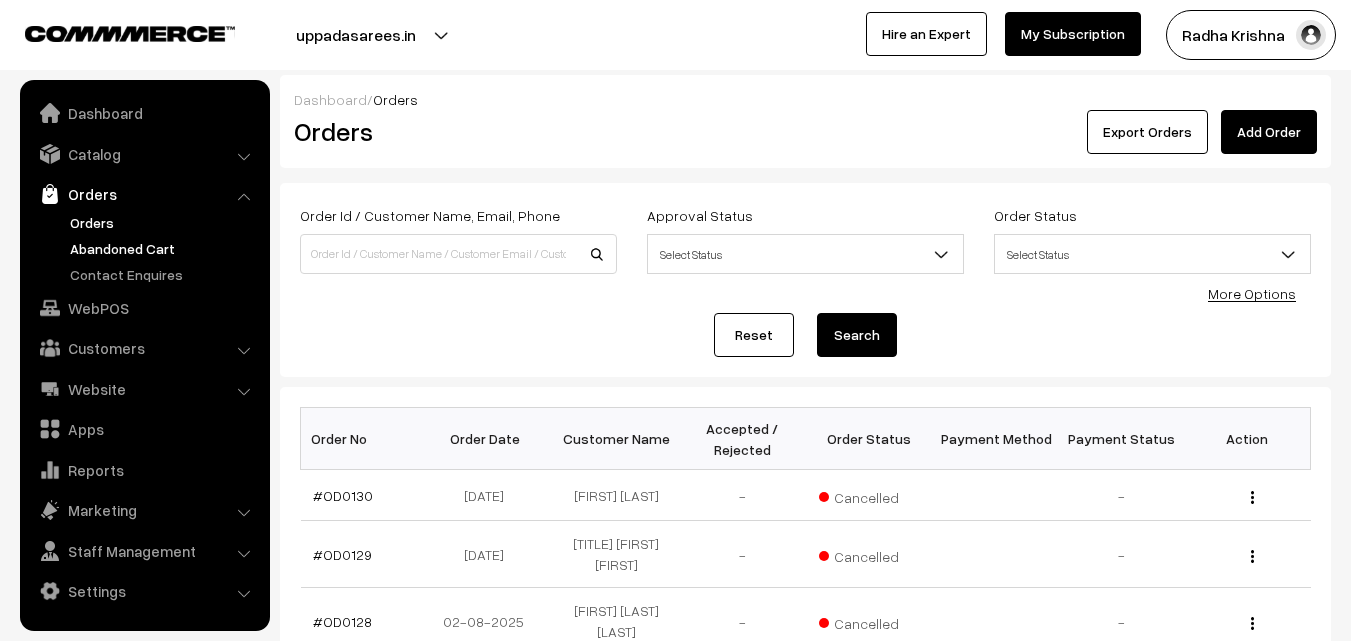 click on "Abandoned Cart" at bounding box center [164, 248] 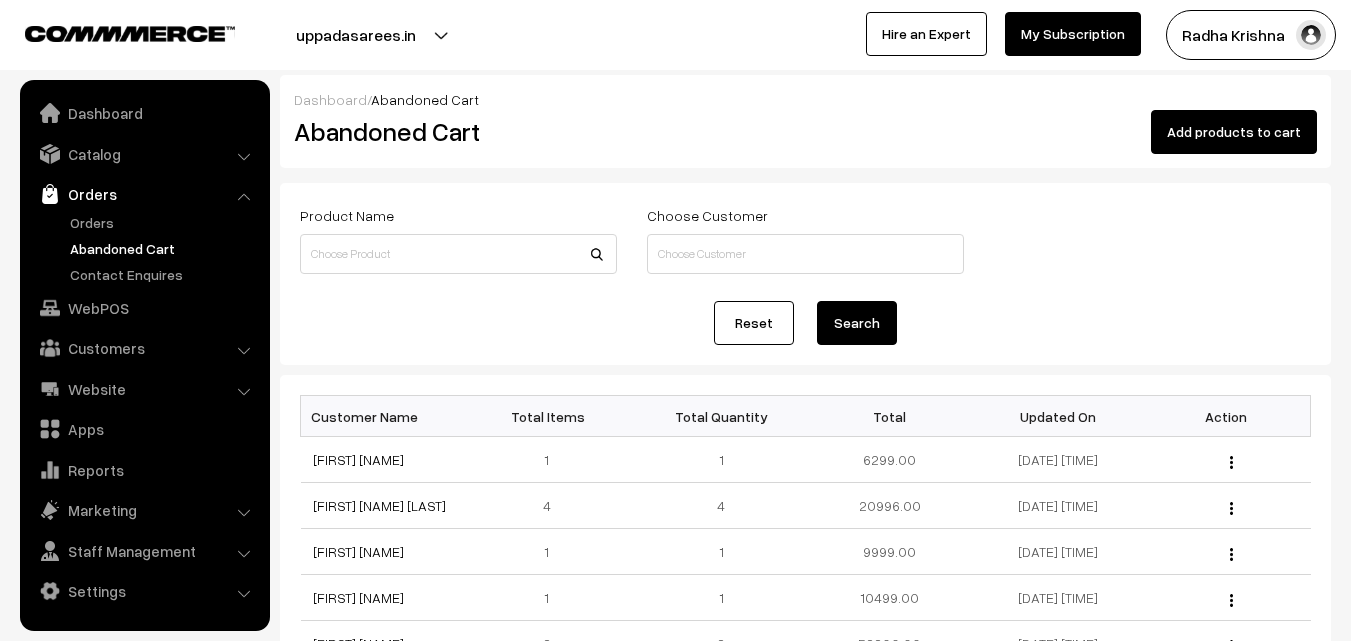 scroll, scrollTop: 0, scrollLeft: 0, axis: both 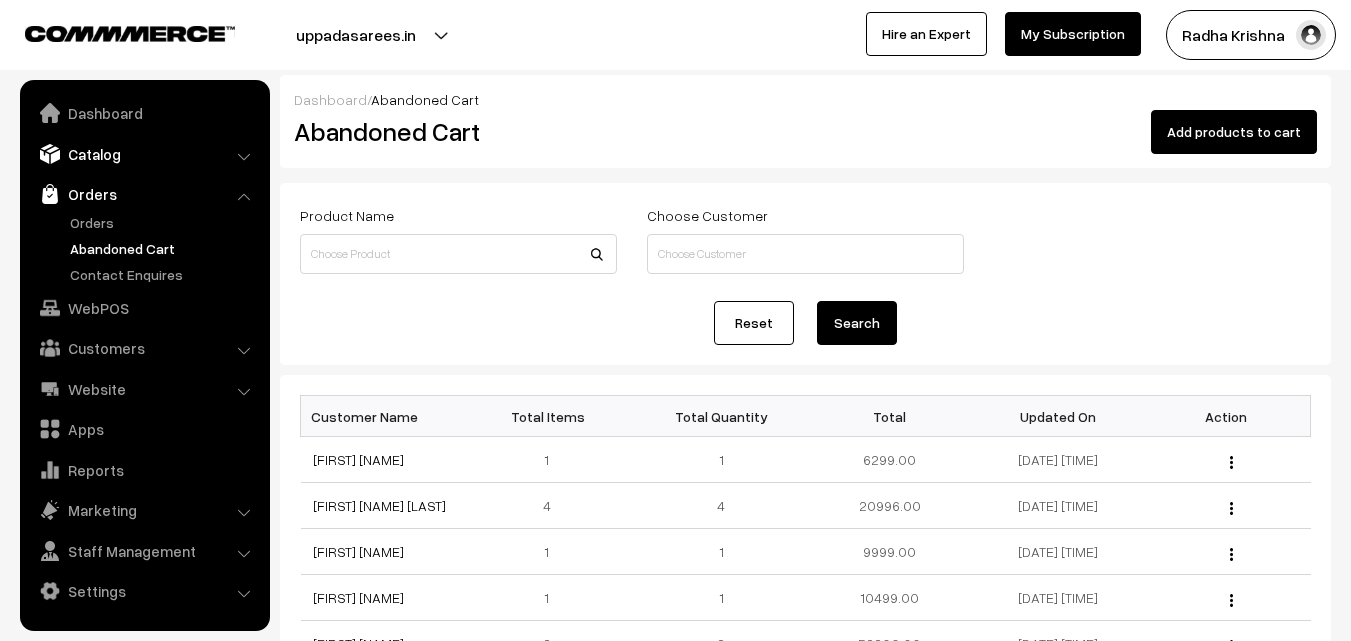 click on "Catalog" at bounding box center (144, 154) 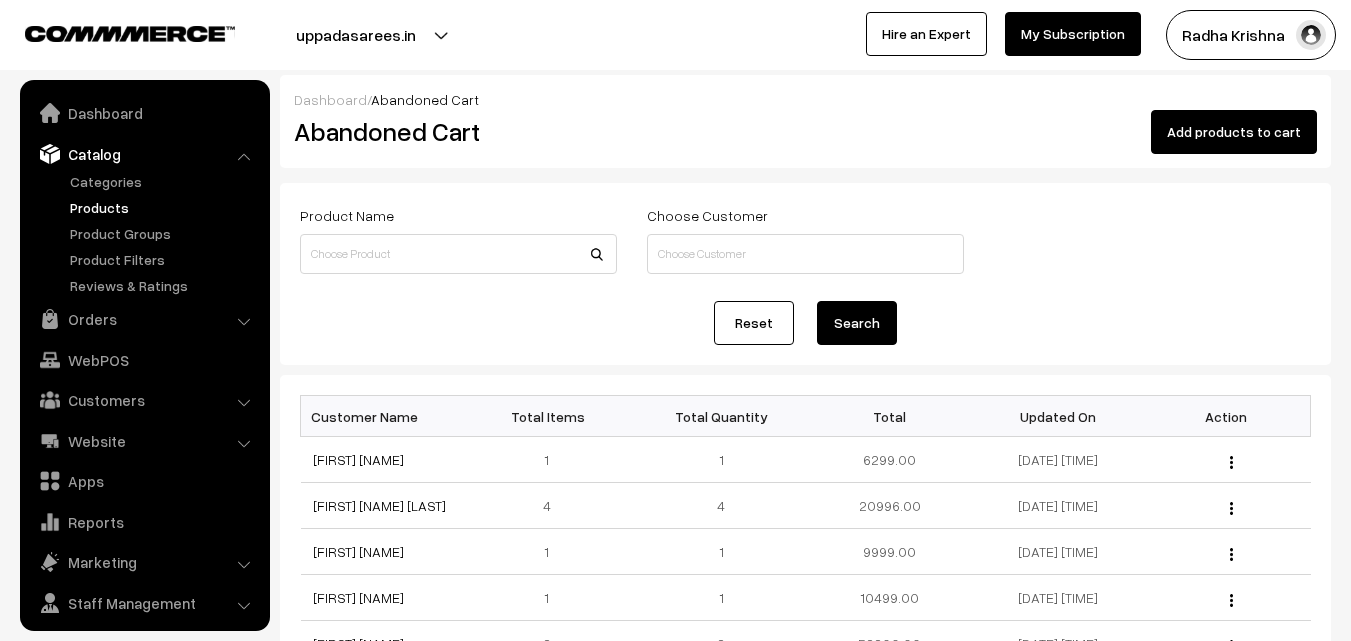 click on "Products" at bounding box center [164, 207] 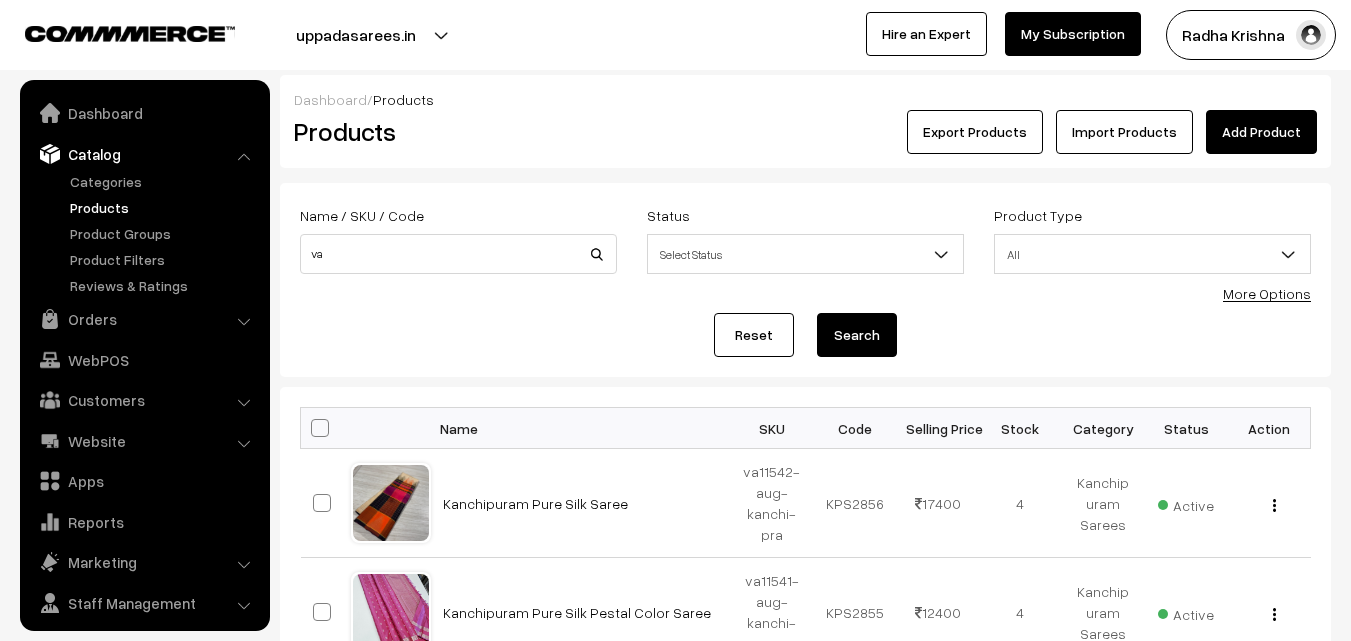 scroll, scrollTop: 0, scrollLeft: 0, axis: both 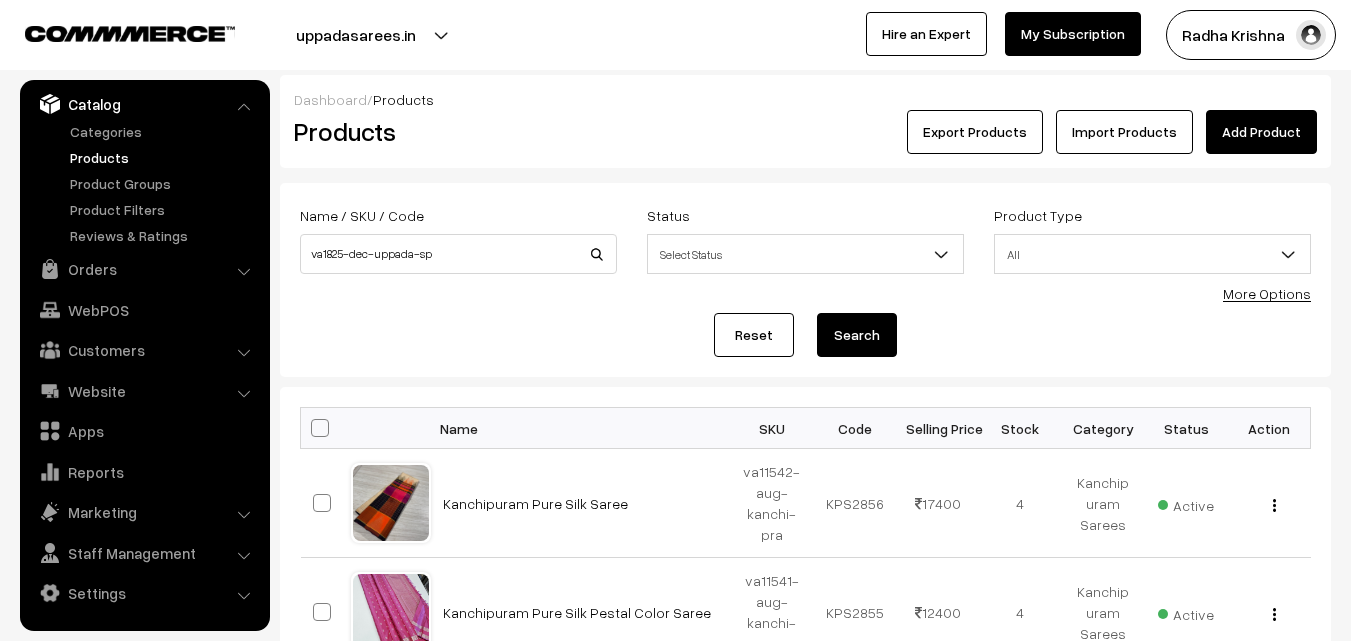 type on "va1825-dec-uppada-sp" 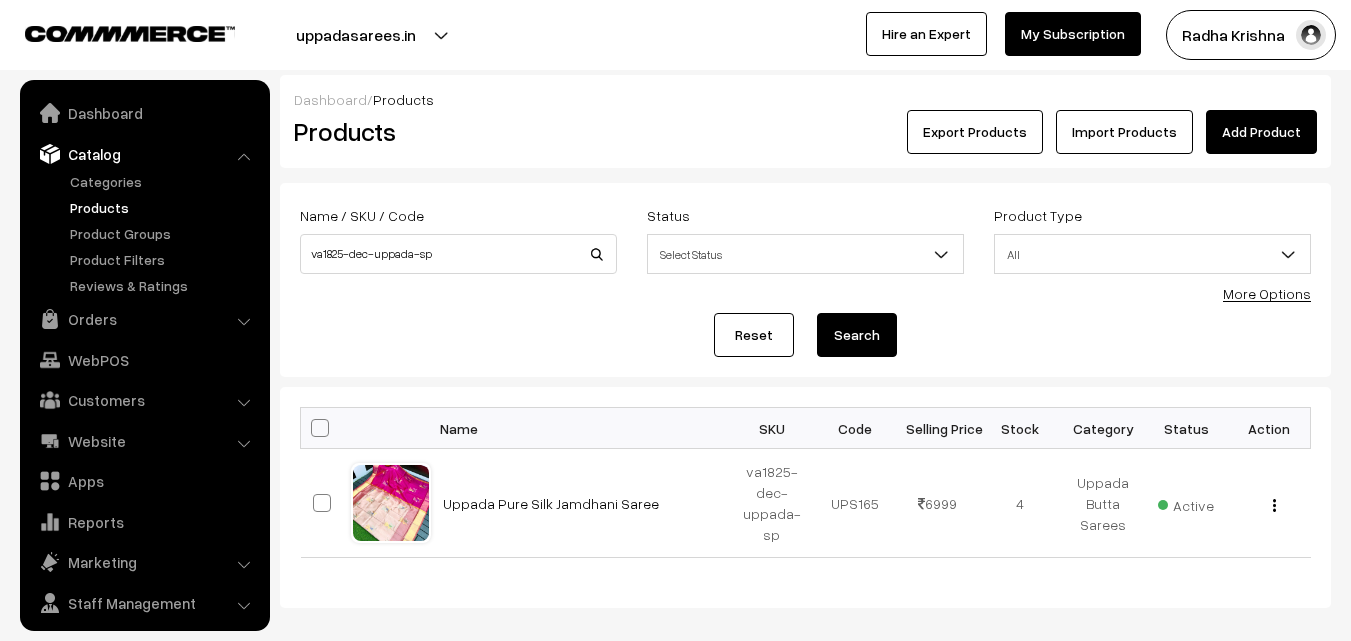 scroll, scrollTop: 0, scrollLeft: 0, axis: both 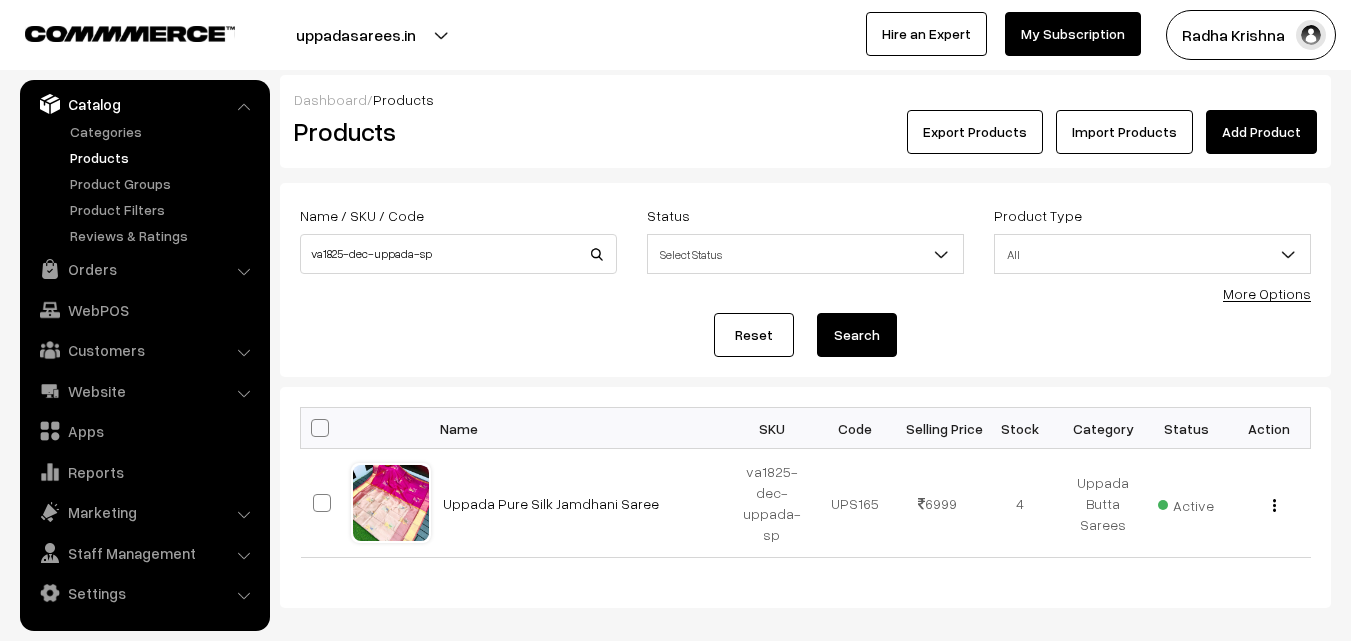 click on "Products" at bounding box center (164, 157) 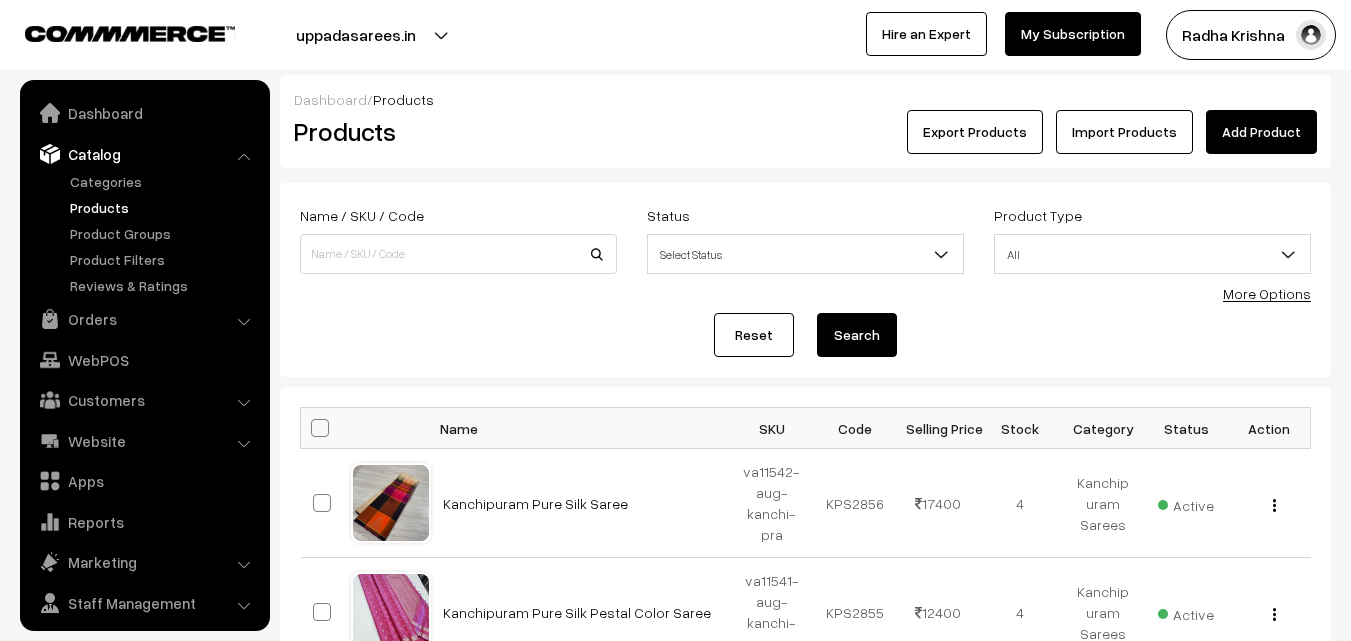 scroll, scrollTop: 0, scrollLeft: 0, axis: both 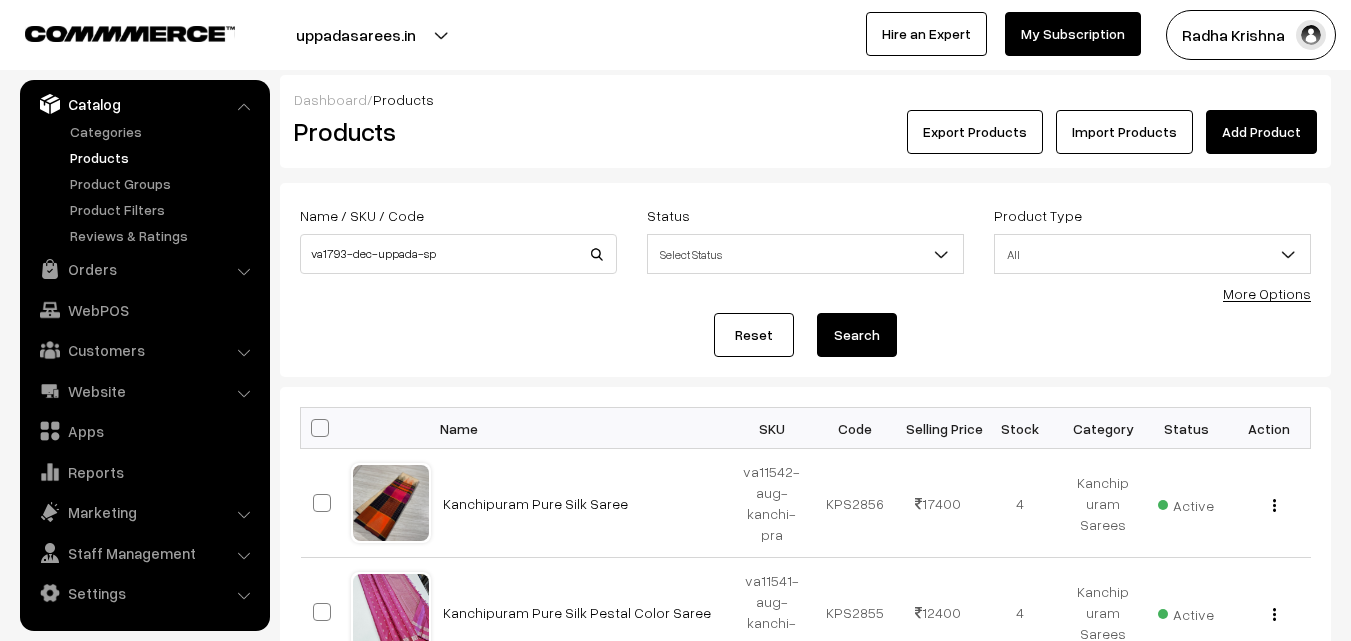 type on "va1793-dec-uppada-sp" 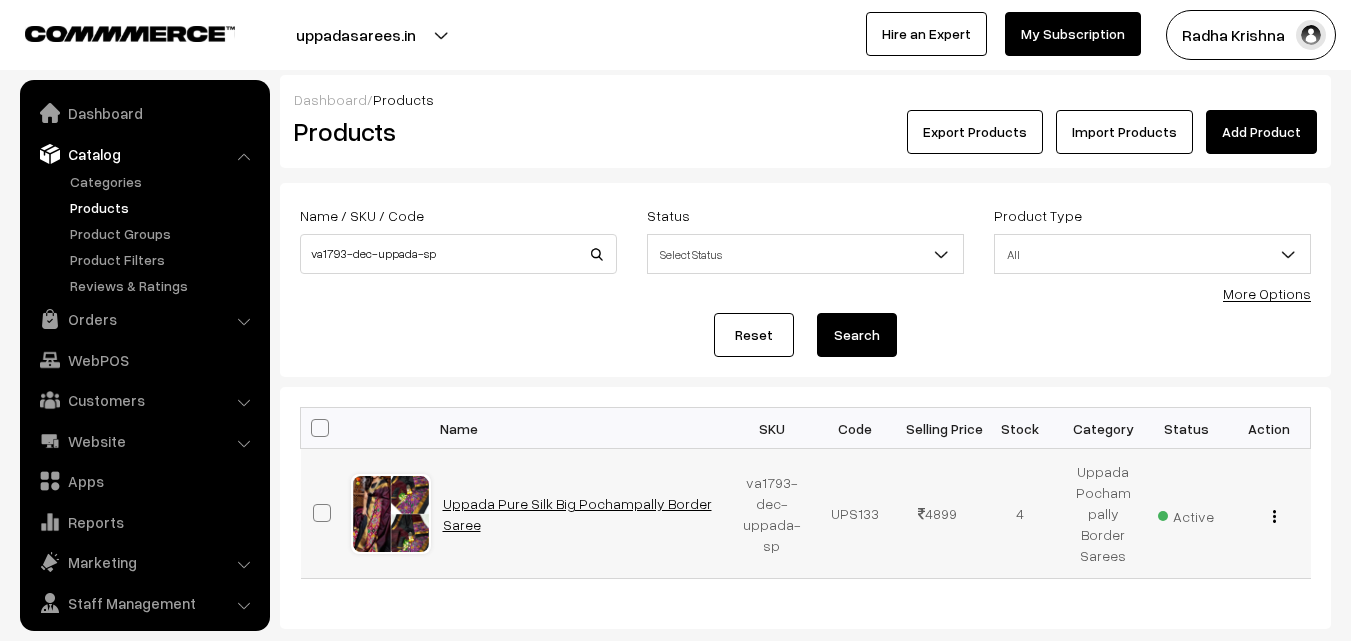 scroll, scrollTop: 0, scrollLeft: 0, axis: both 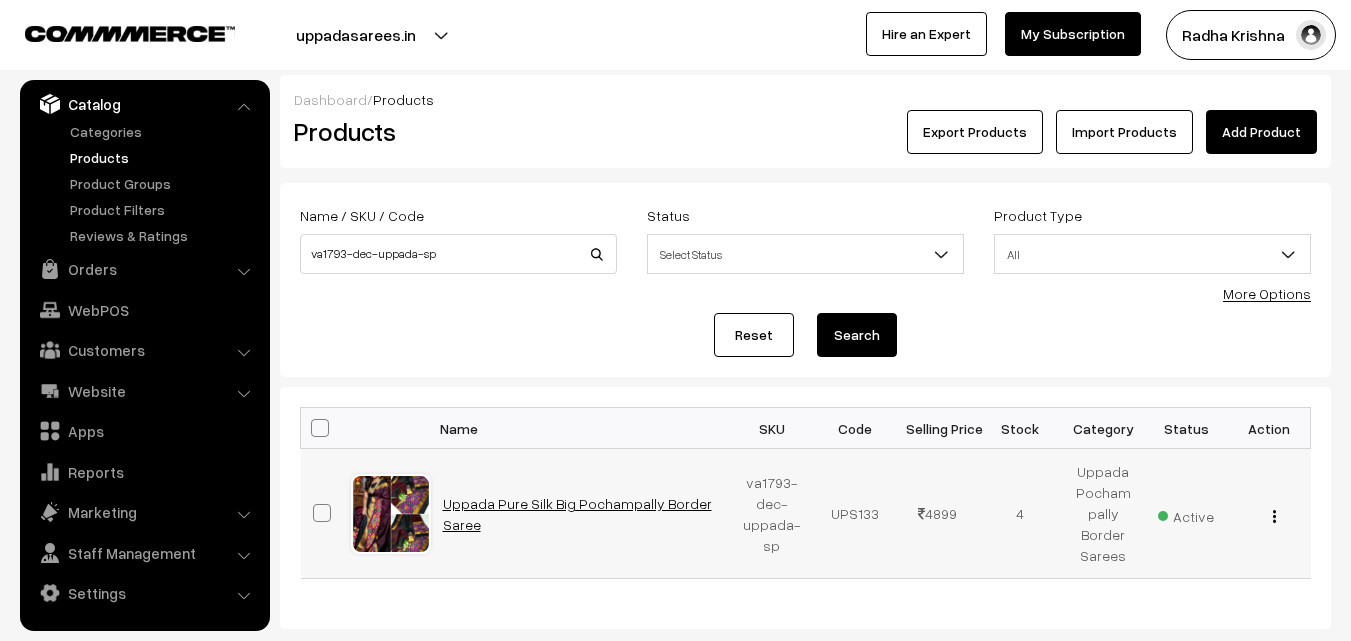 click on "Uppada Pure Silk Big Pochampally Border Saree" at bounding box center (577, 514) 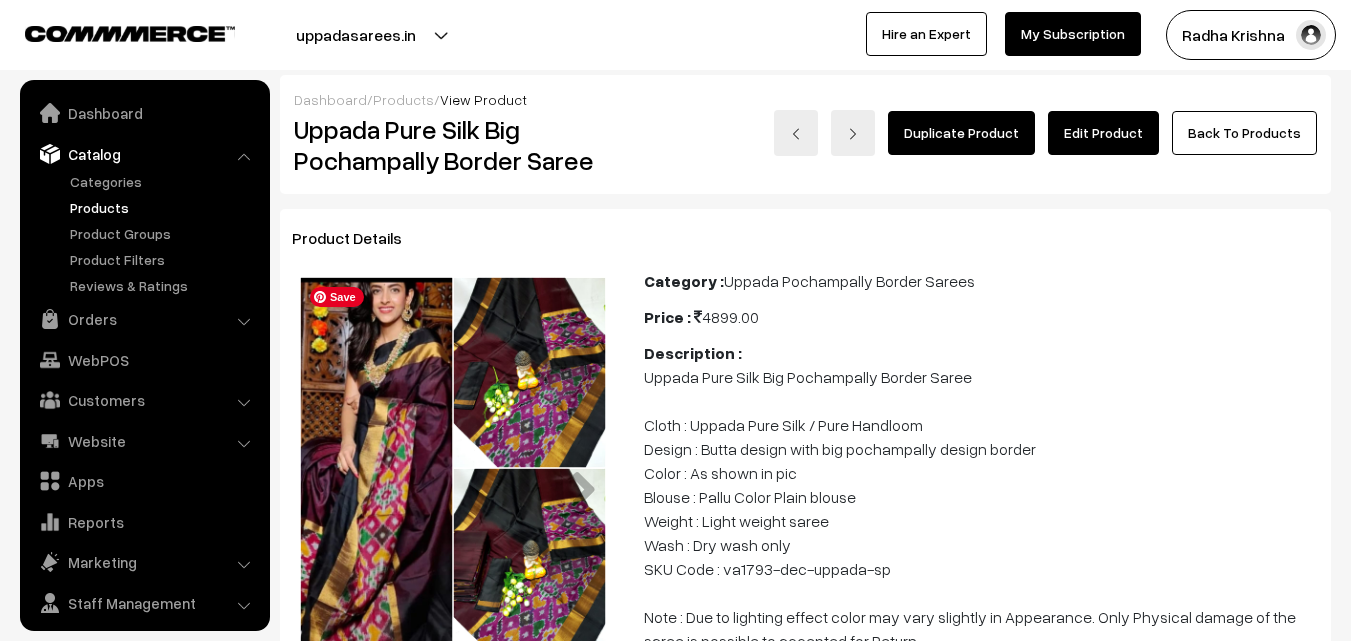 scroll, scrollTop: 0, scrollLeft: 0, axis: both 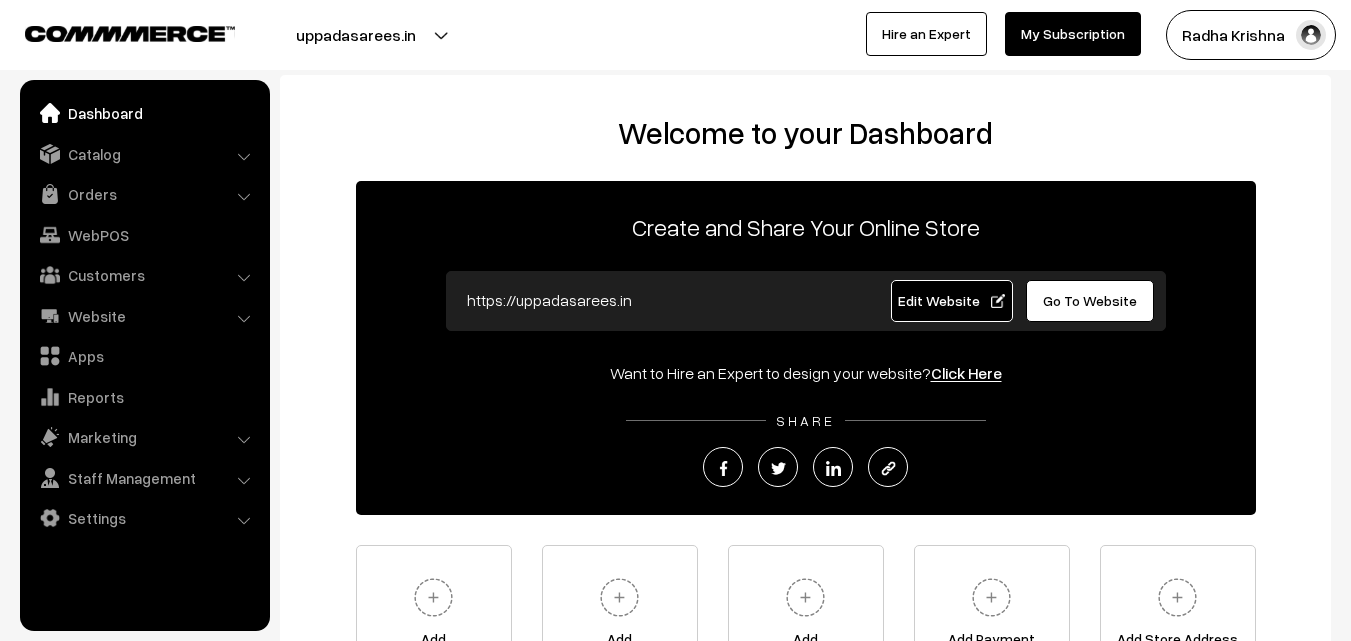 click on "Radha Krishna" at bounding box center [1251, 35] 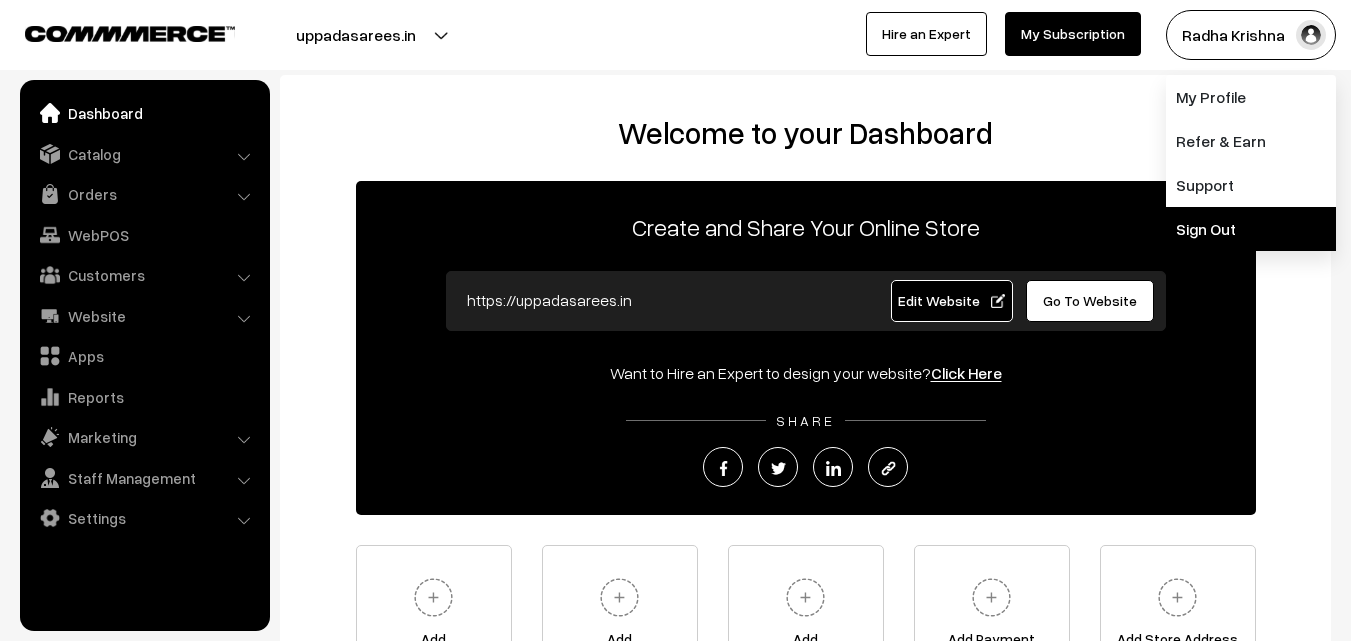click on "Sign Out" at bounding box center (1251, 229) 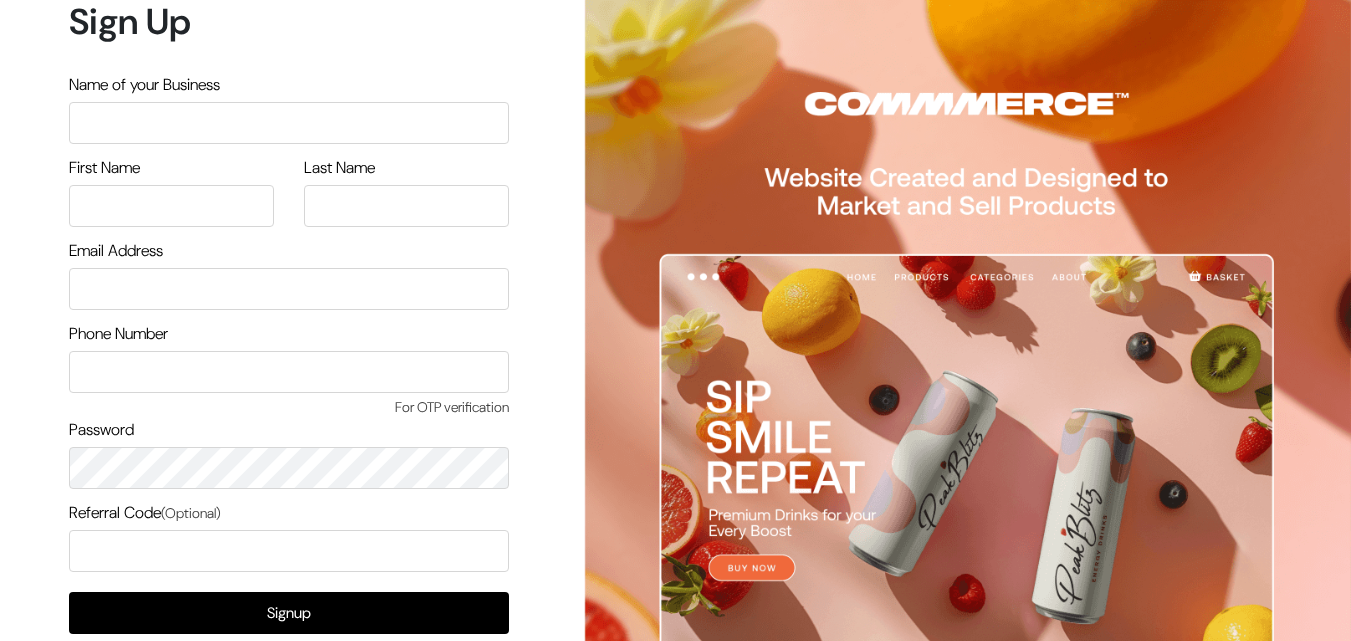 scroll, scrollTop: 0, scrollLeft: 0, axis: both 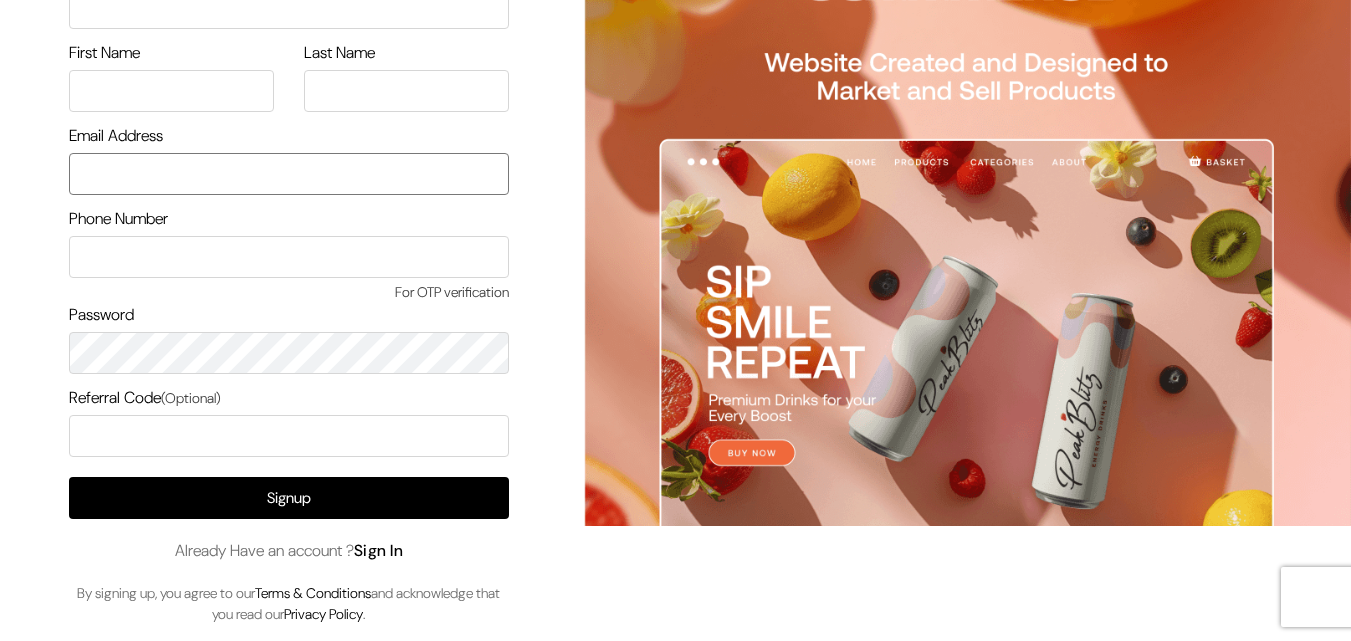 type on "[USERNAME]@[EXAMPLE.COM]" 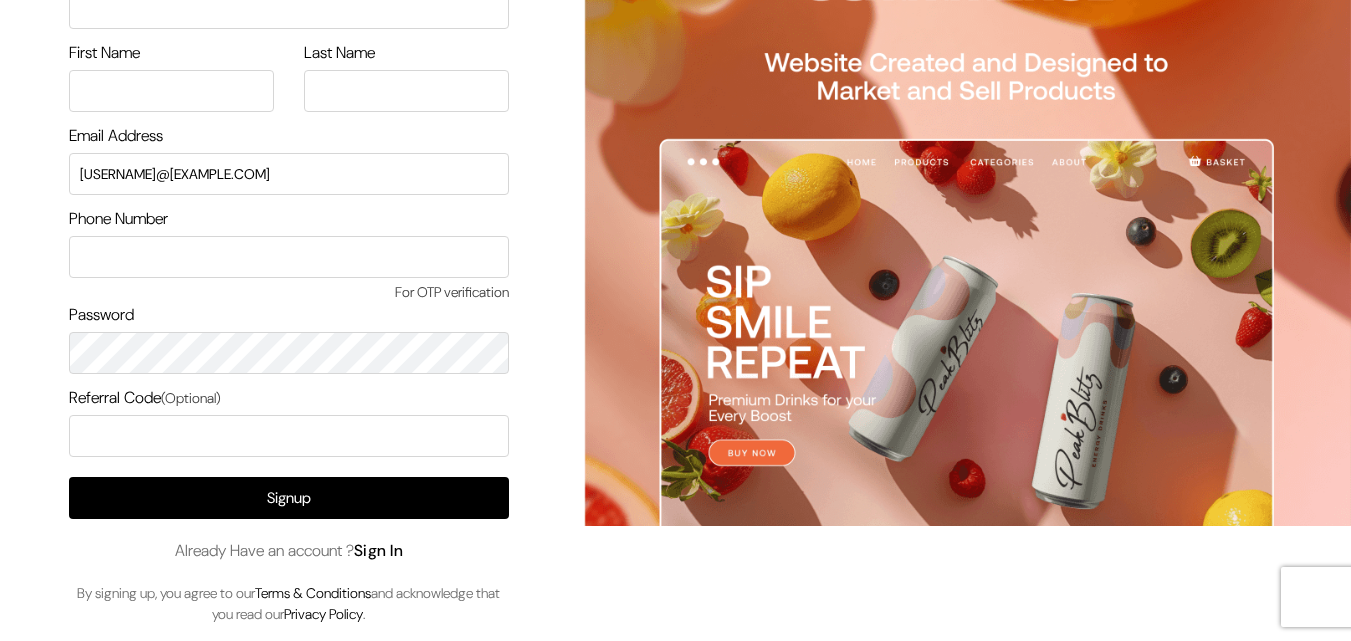 click on "Sign In" at bounding box center (379, 550) 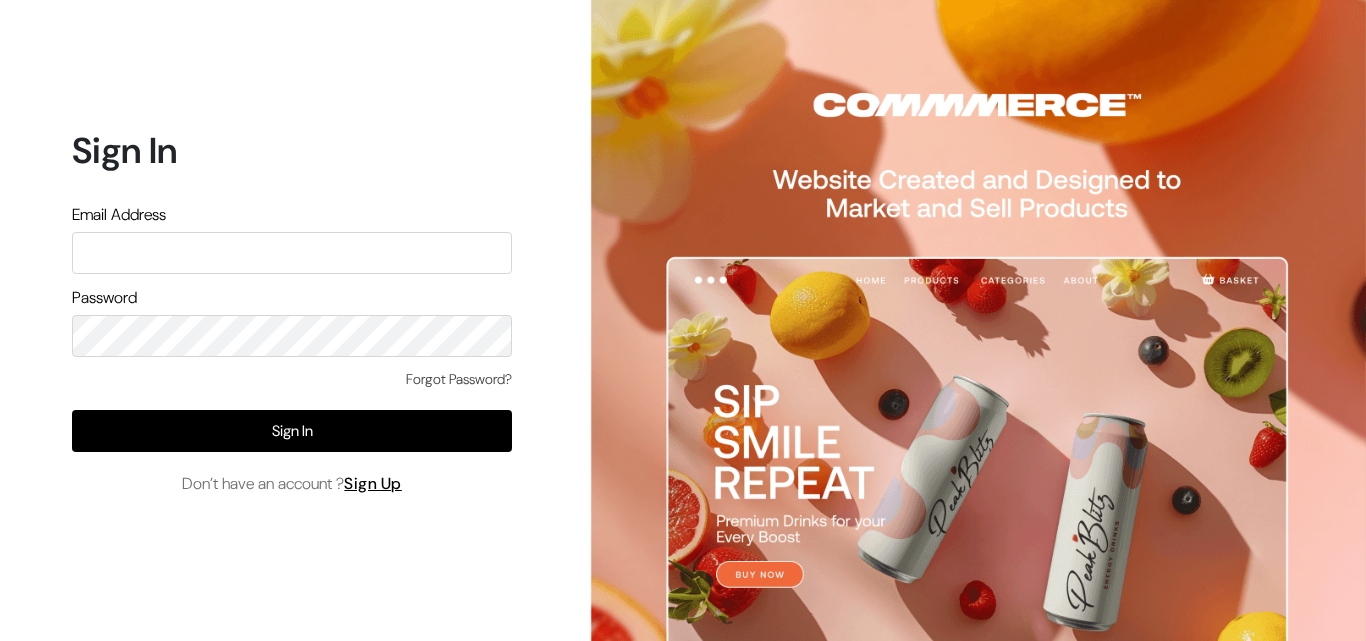scroll, scrollTop: 0, scrollLeft: 0, axis: both 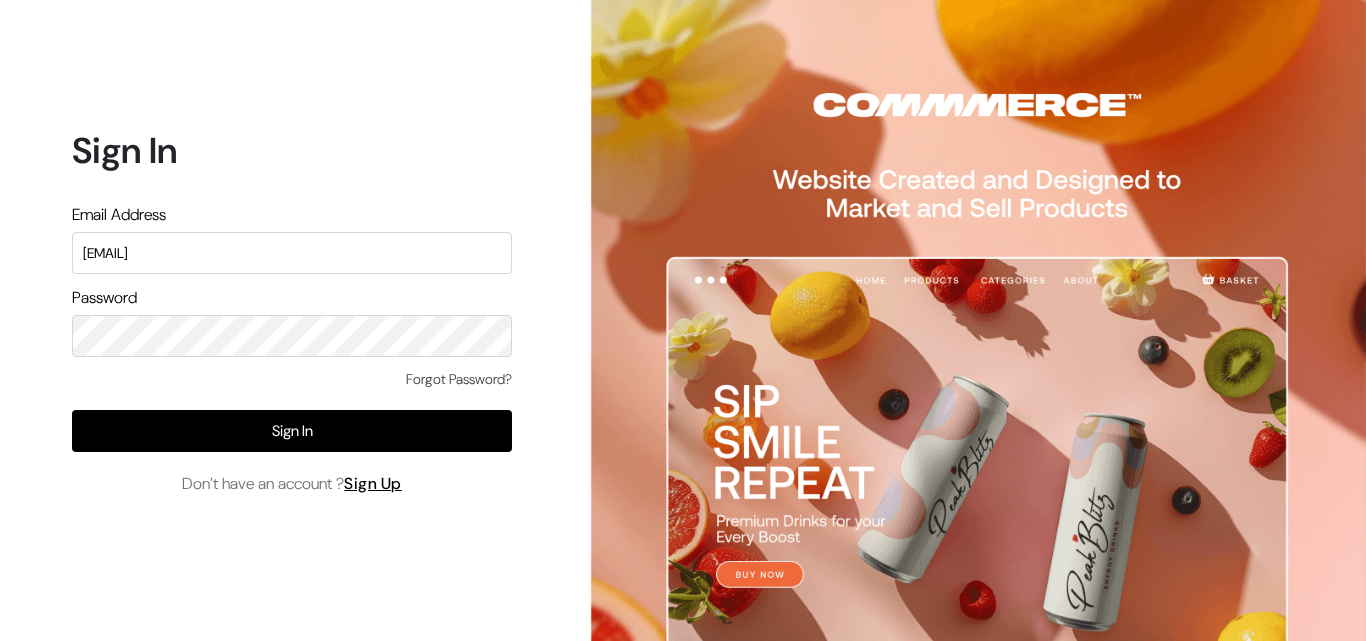 drag, startPoint x: 283, startPoint y: 254, endPoint x: 0, endPoint y: 252, distance: 283.00708 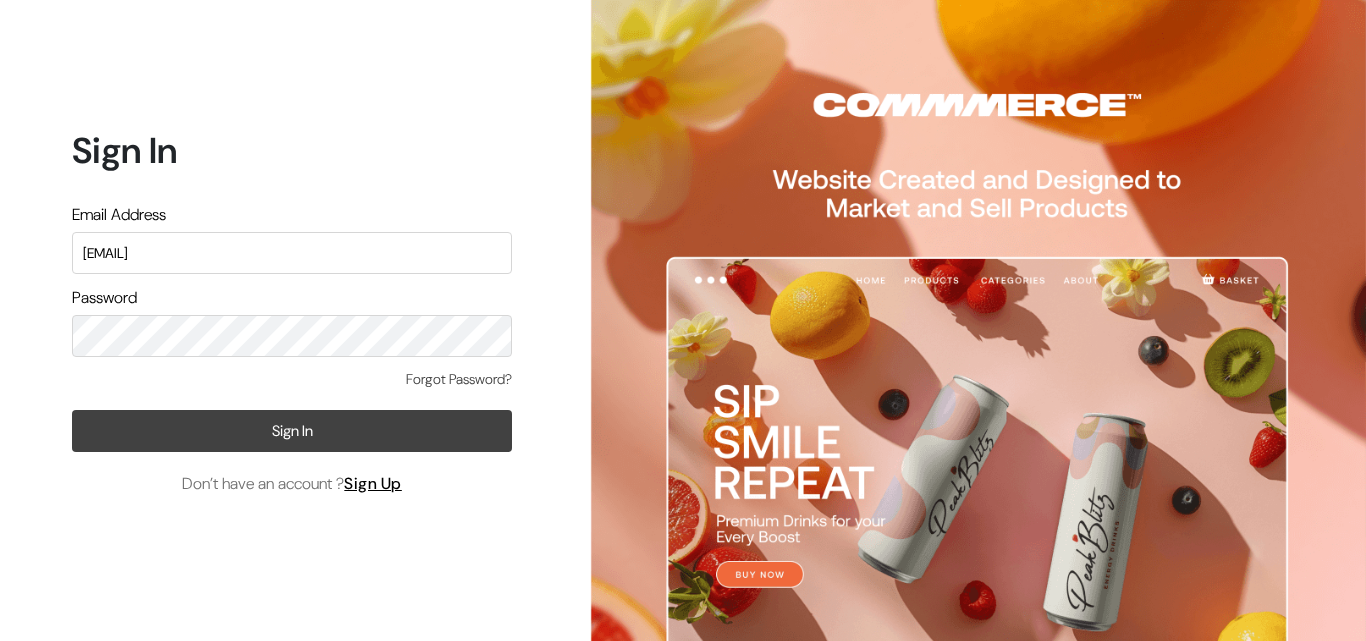 click on "Sign In" at bounding box center [292, 431] 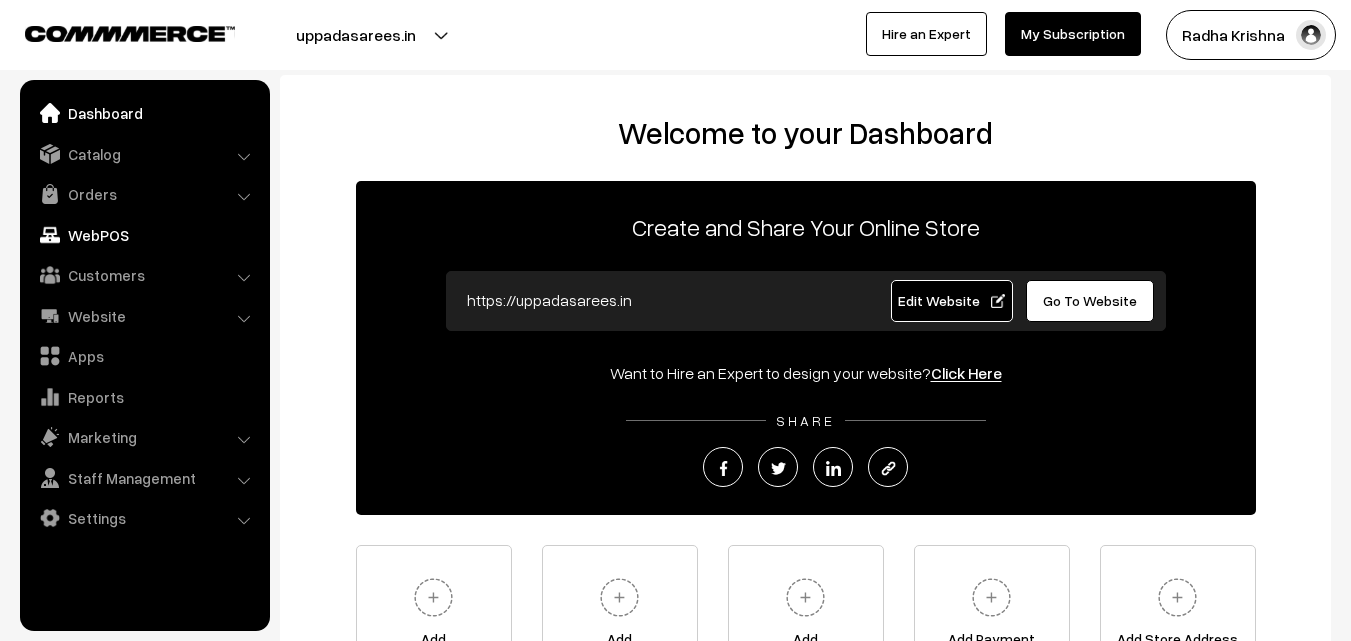 scroll, scrollTop: 0, scrollLeft: 0, axis: both 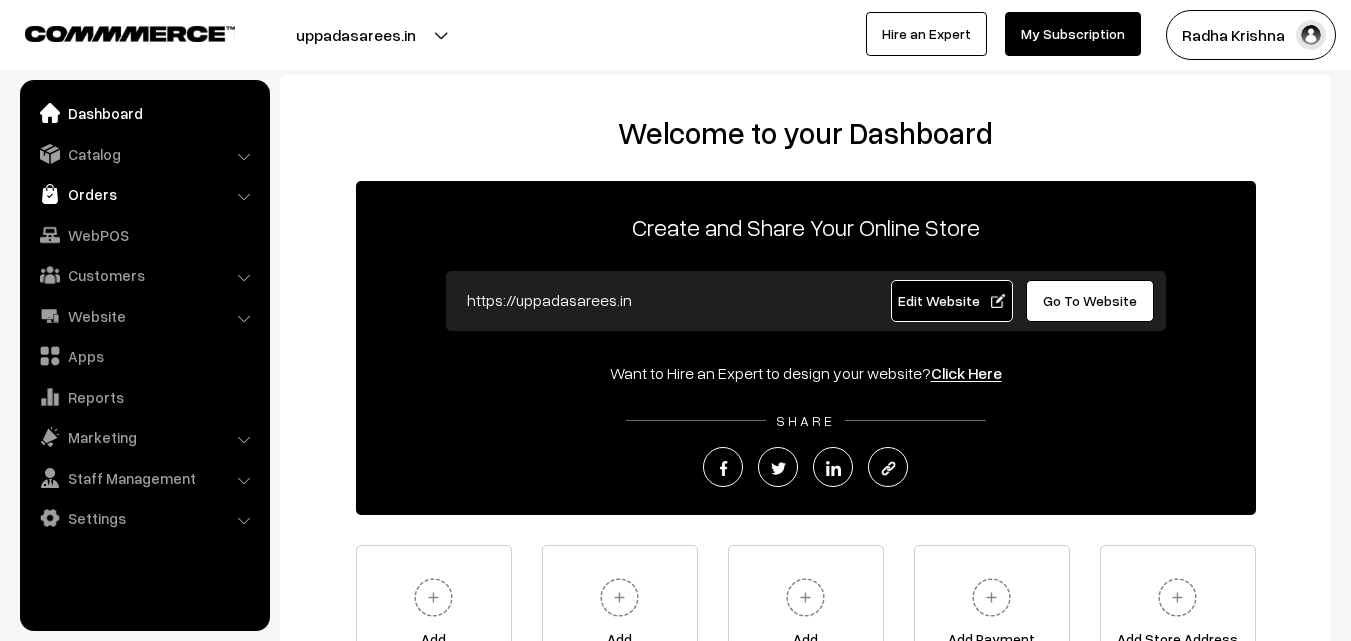 click on "Orders" at bounding box center [144, 194] 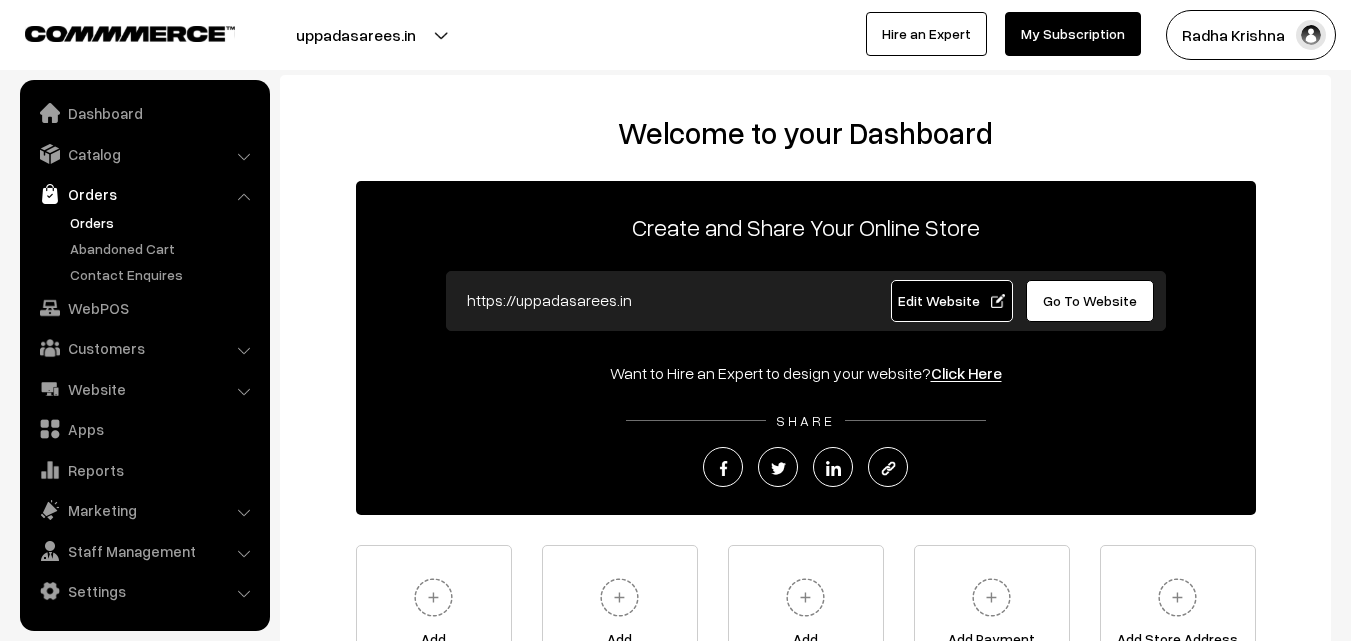 click on "Orders" at bounding box center [164, 222] 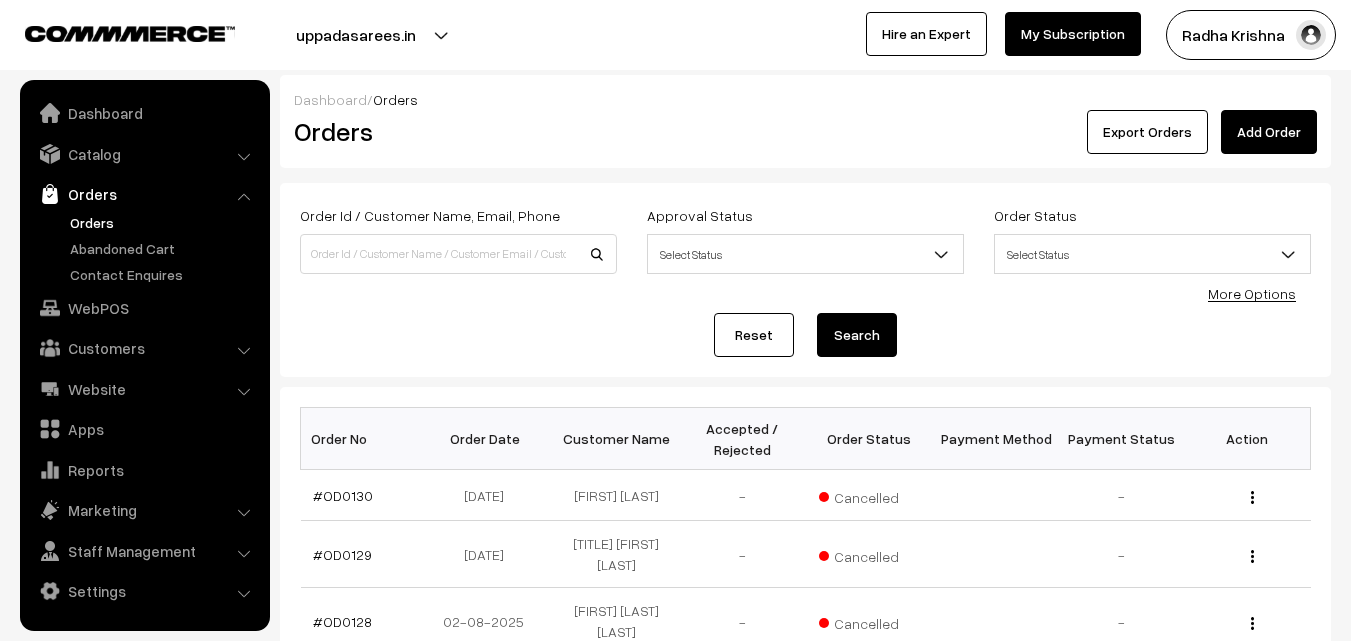 scroll, scrollTop: 0, scrollLeft: 0, axis: both 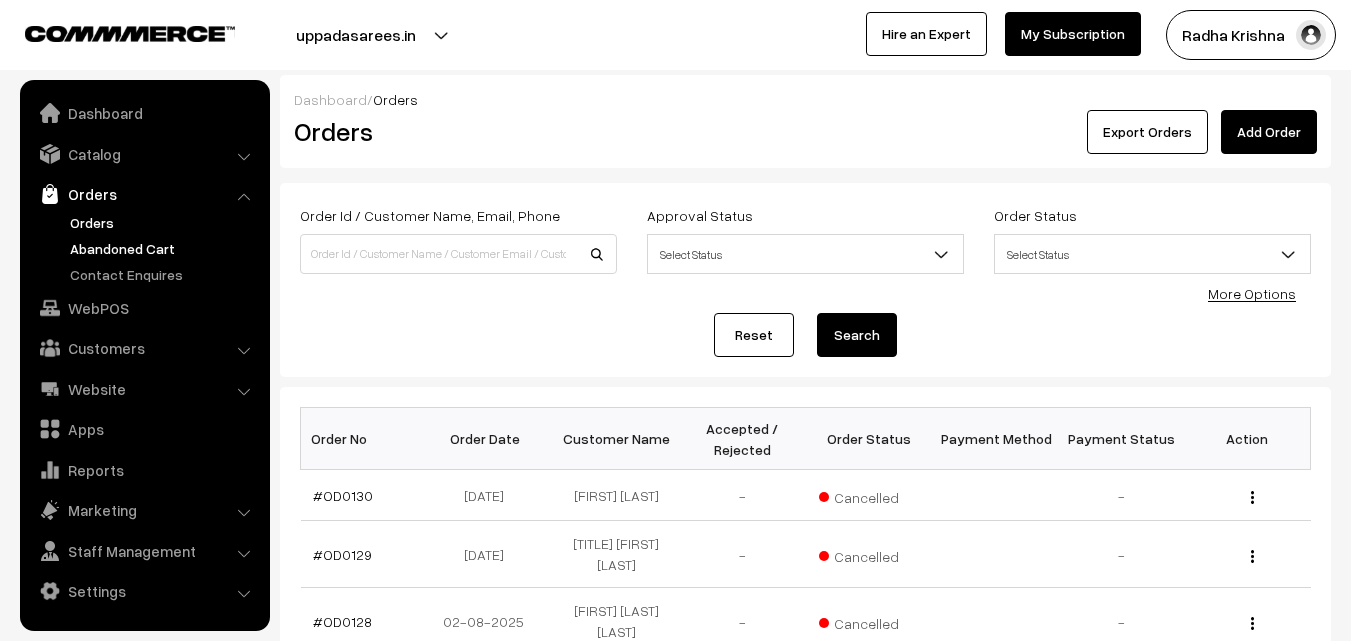 click on "Abandoned Cart" at bounding box center [164, 248] 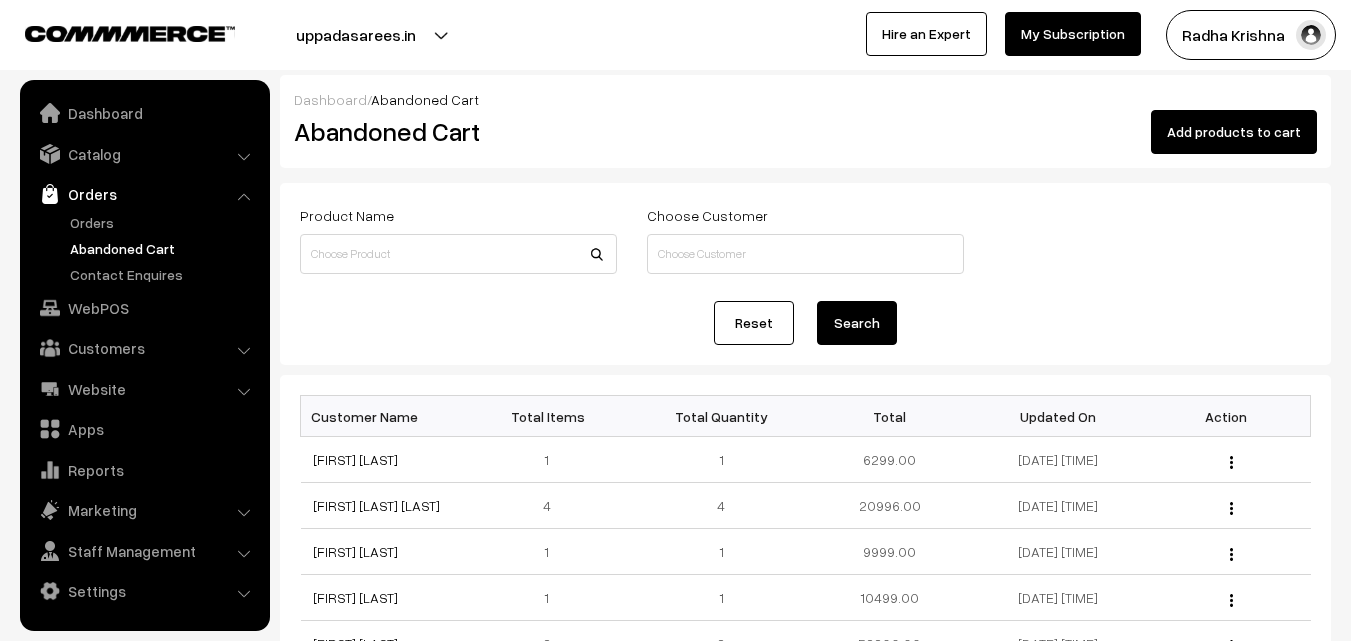 scroll, scrollTop: 0, scrollLeft: 0, axis: both 